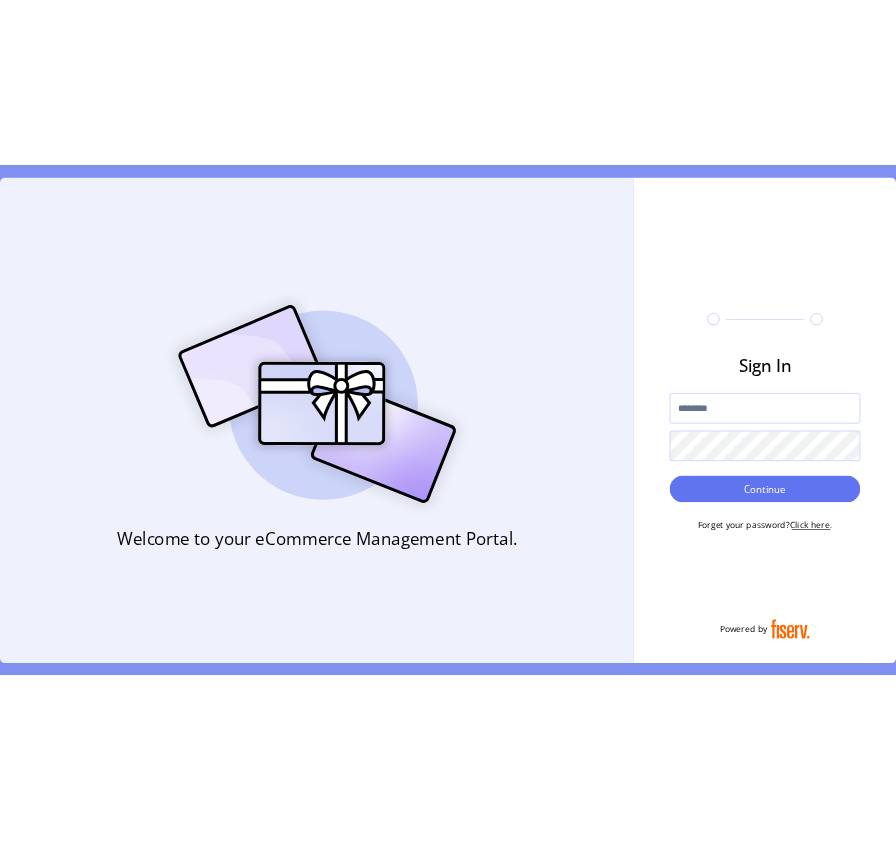 scroll, scrollTop: 0, scrollLeft: 0, axis: both 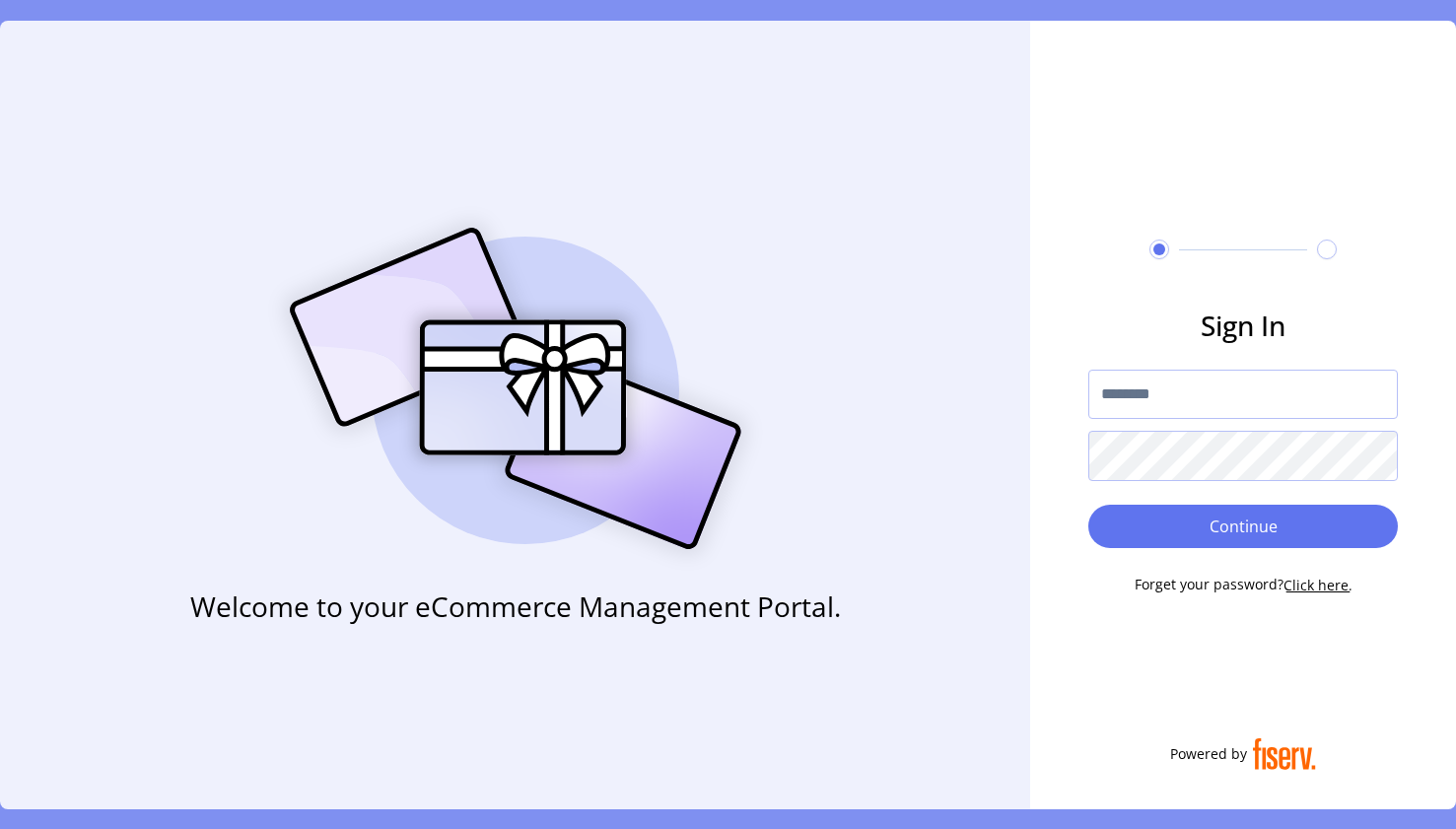 click at bounding box center (1243, 394) 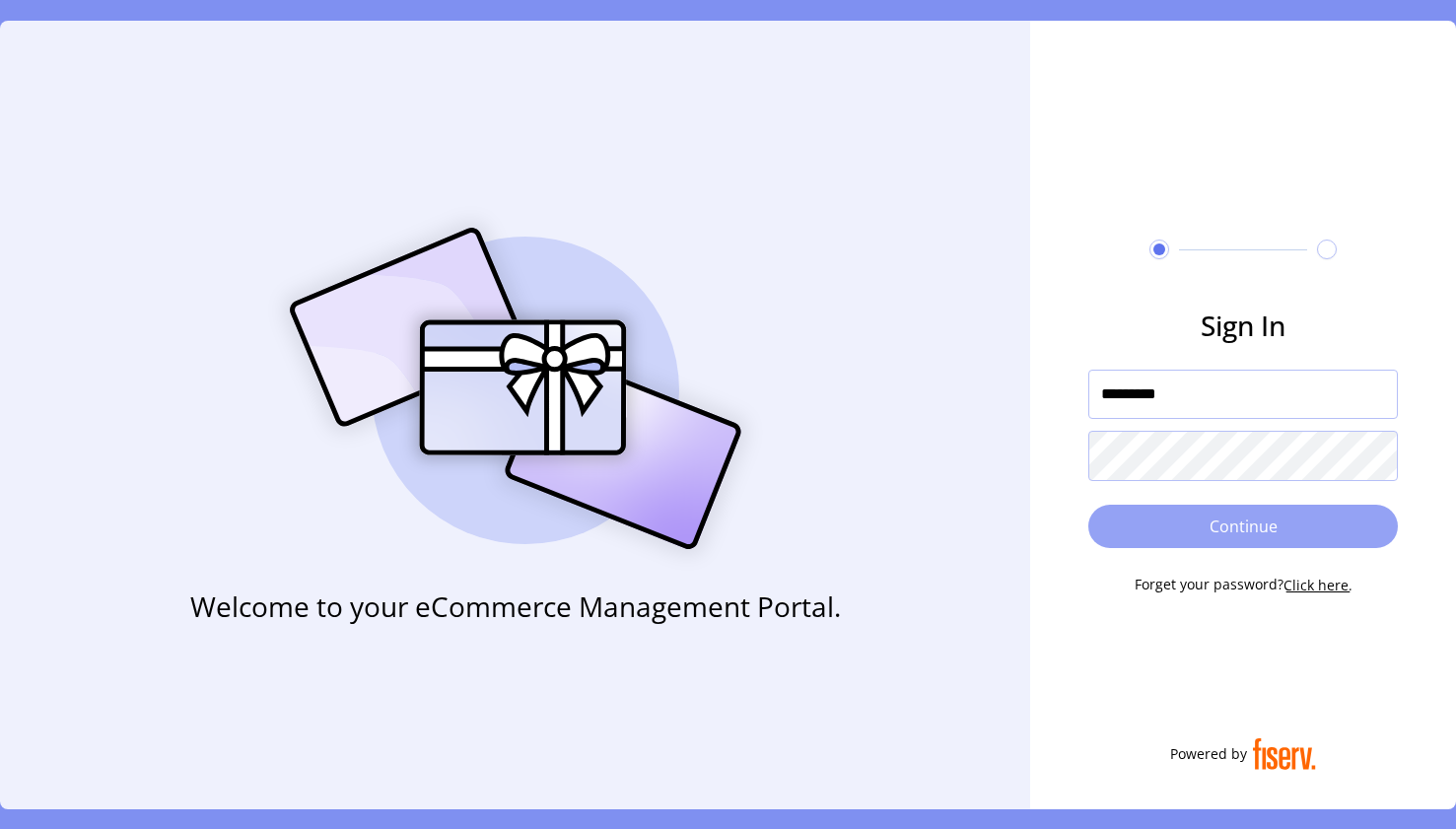 click on "Continue" at bounding box center (1243, 526) 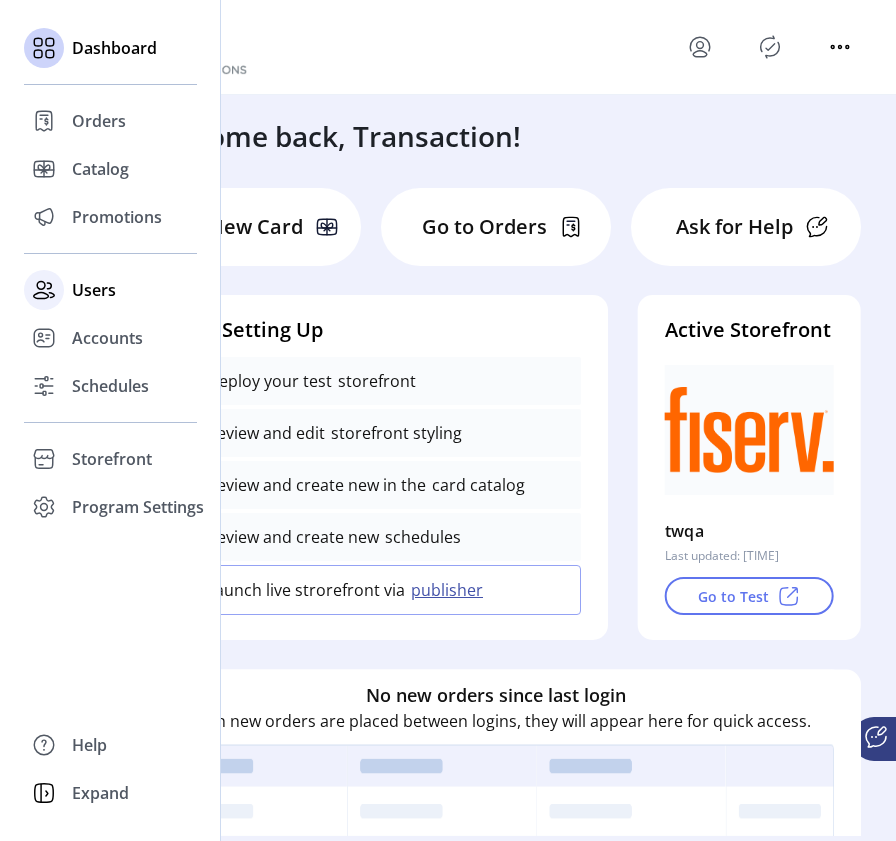 click at bounding box center [44, 121] 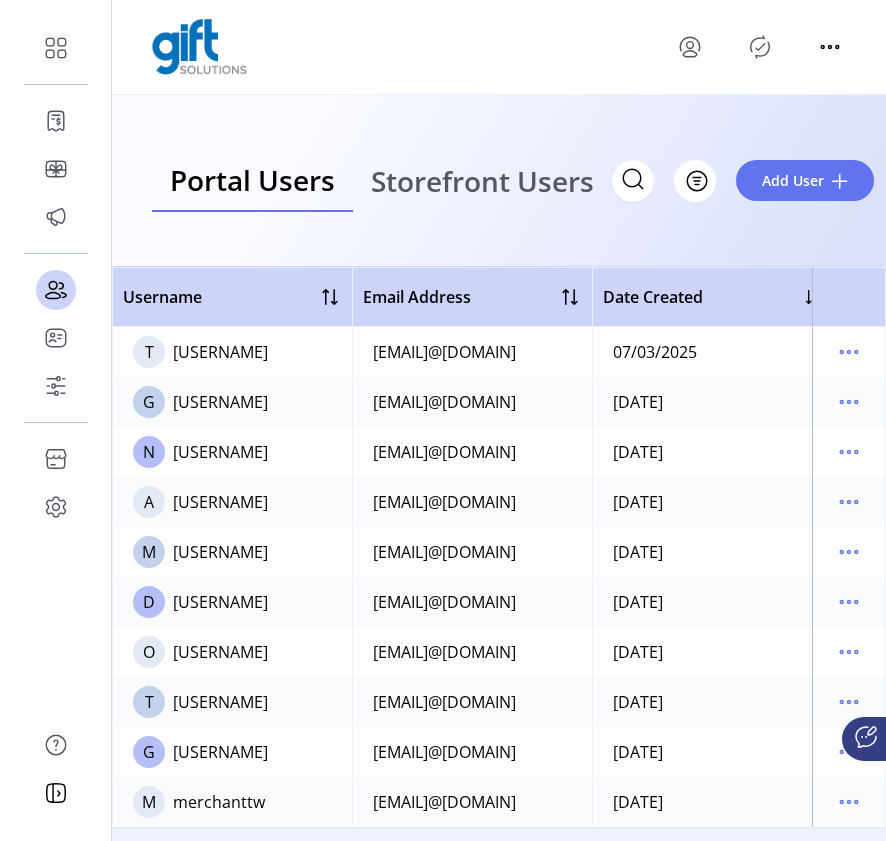 click on "Storefront Users" at bounding box center (482, 181) 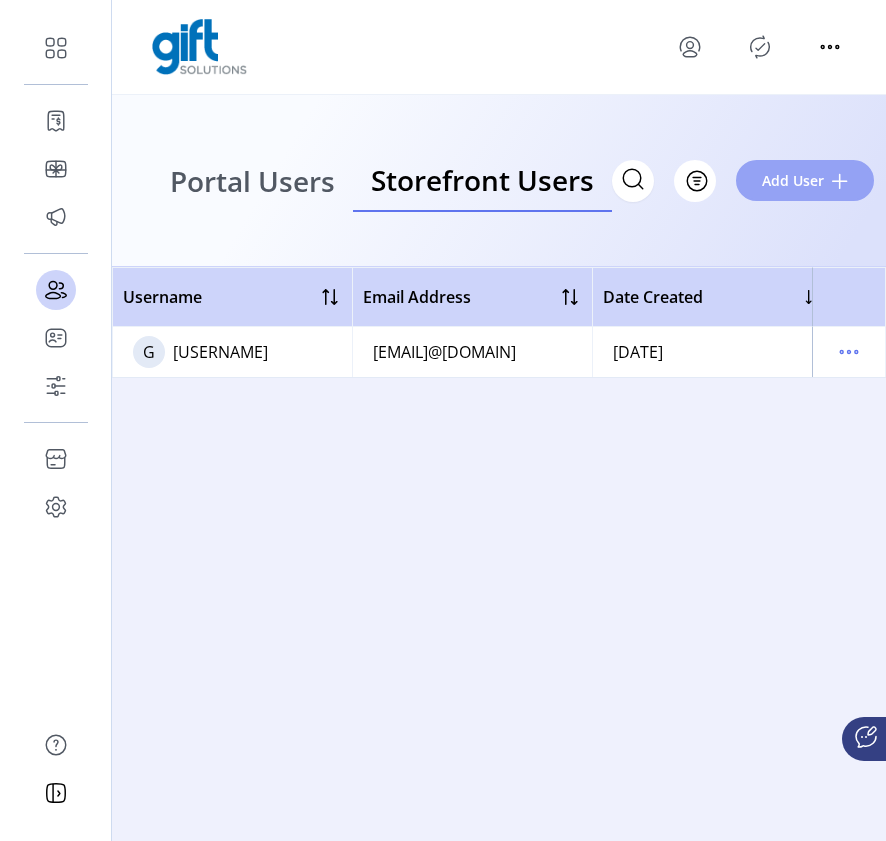 click on "Add User" at bounding box center [793, 180] 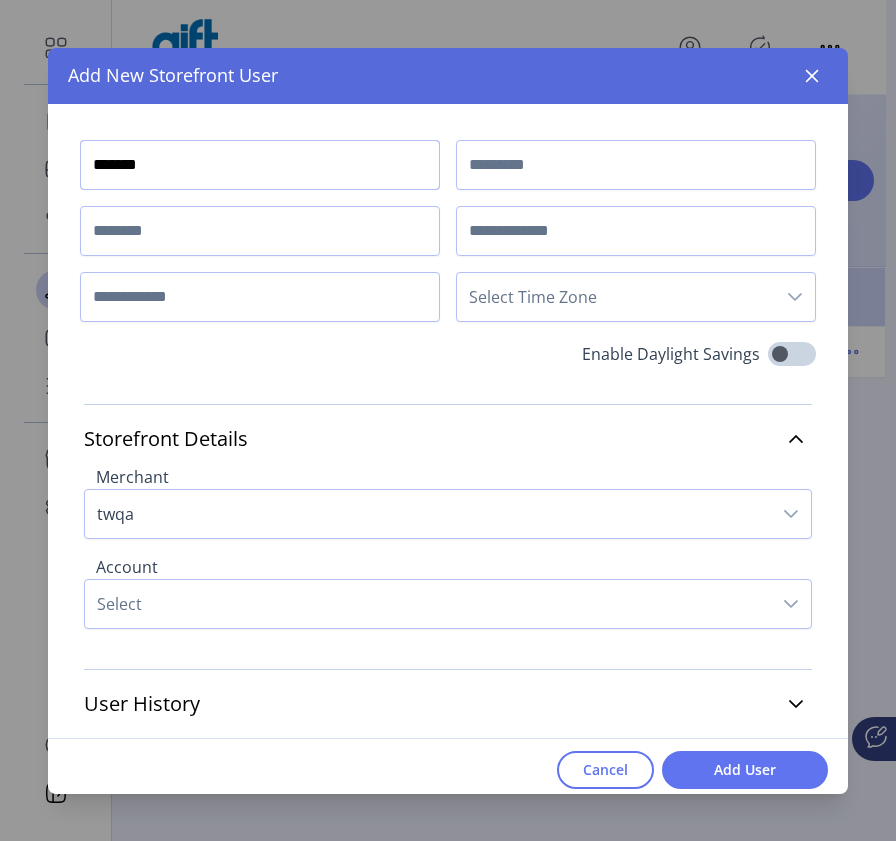 type on "*******" 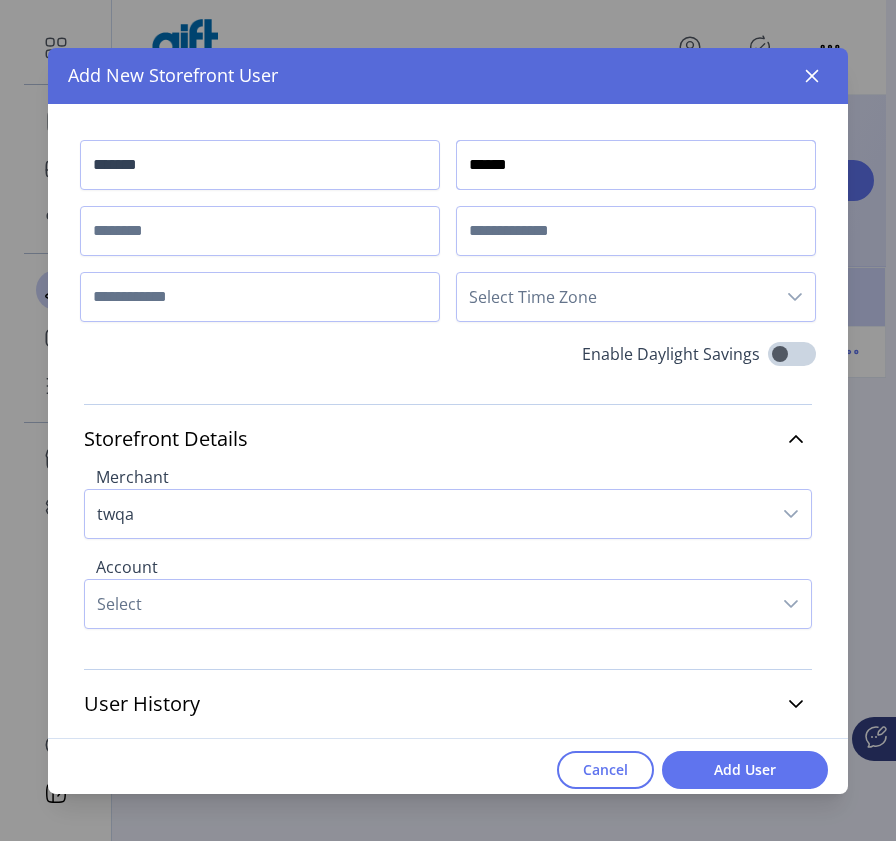 type on "******" 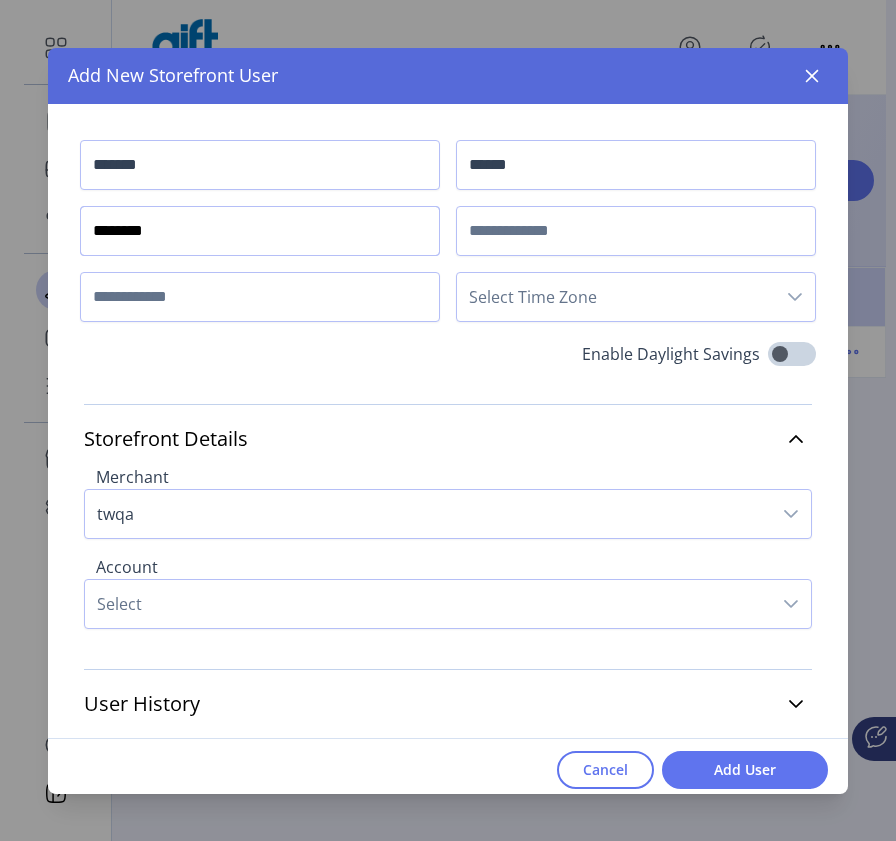 type on "********" 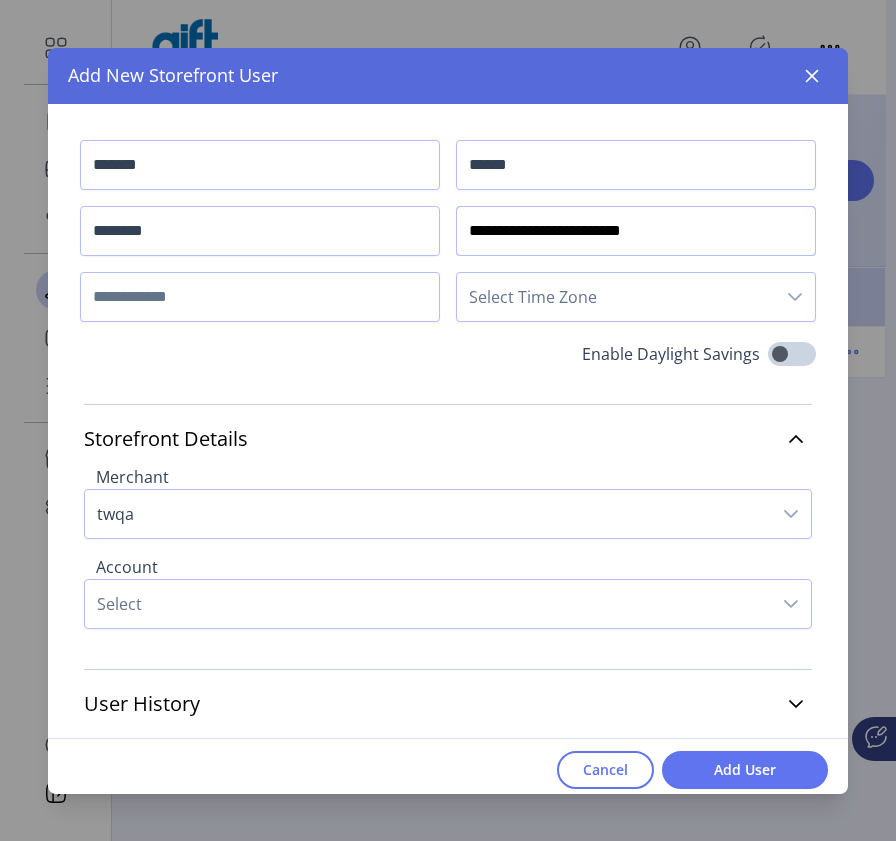 type on "**********" 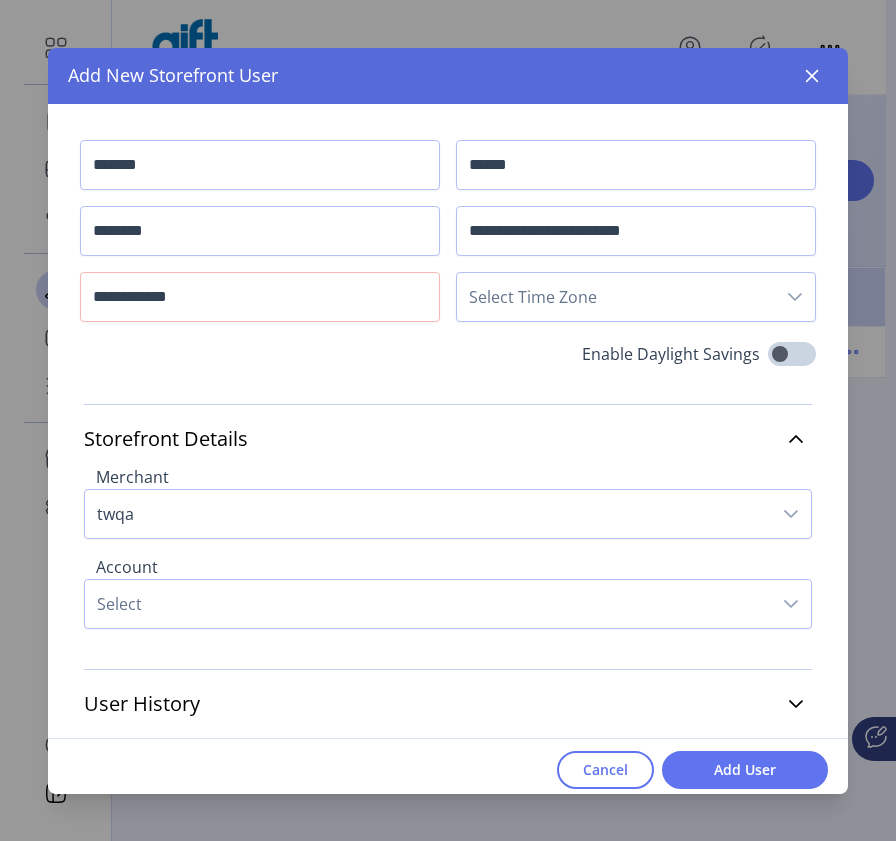click on "Select Time Zone" at bounding box center [616, 297] 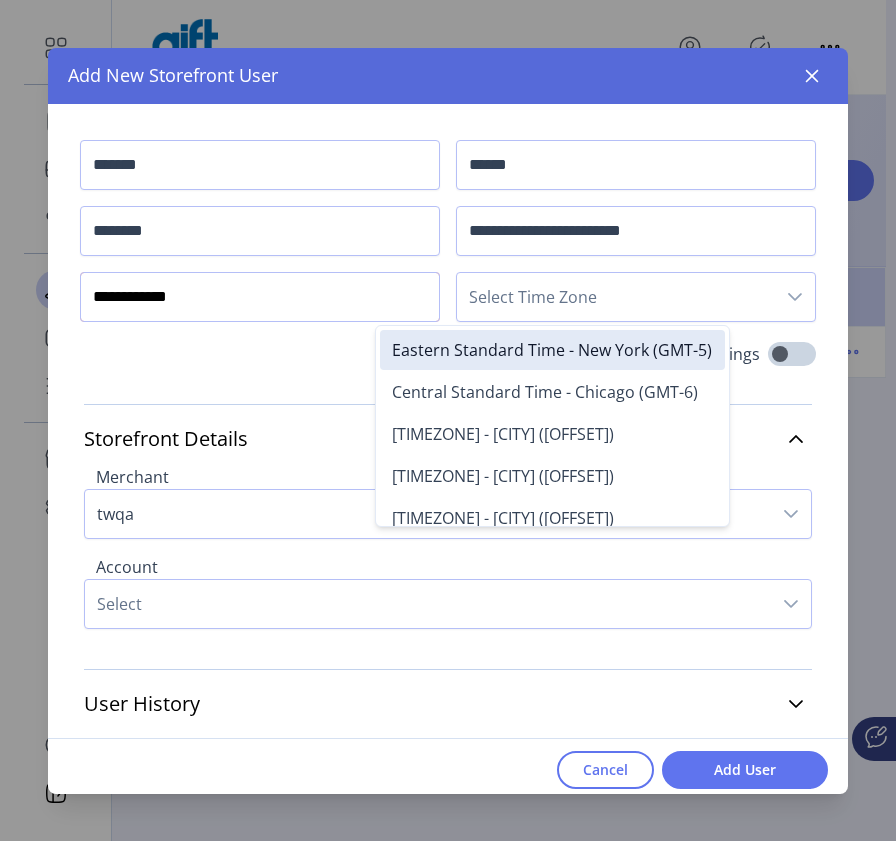 drag, startPoint x: 168, startPoint y: 293, endPoint x: 227, endPoint y: 293, distance: 59 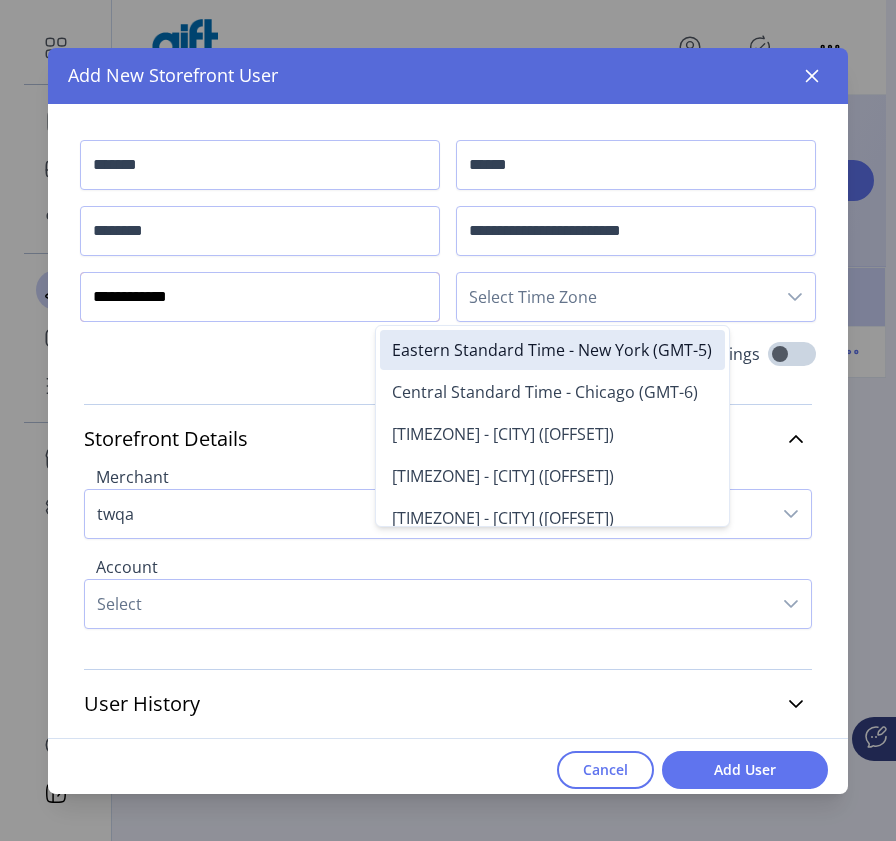 click on "**********" at bounding box center [260, 297] 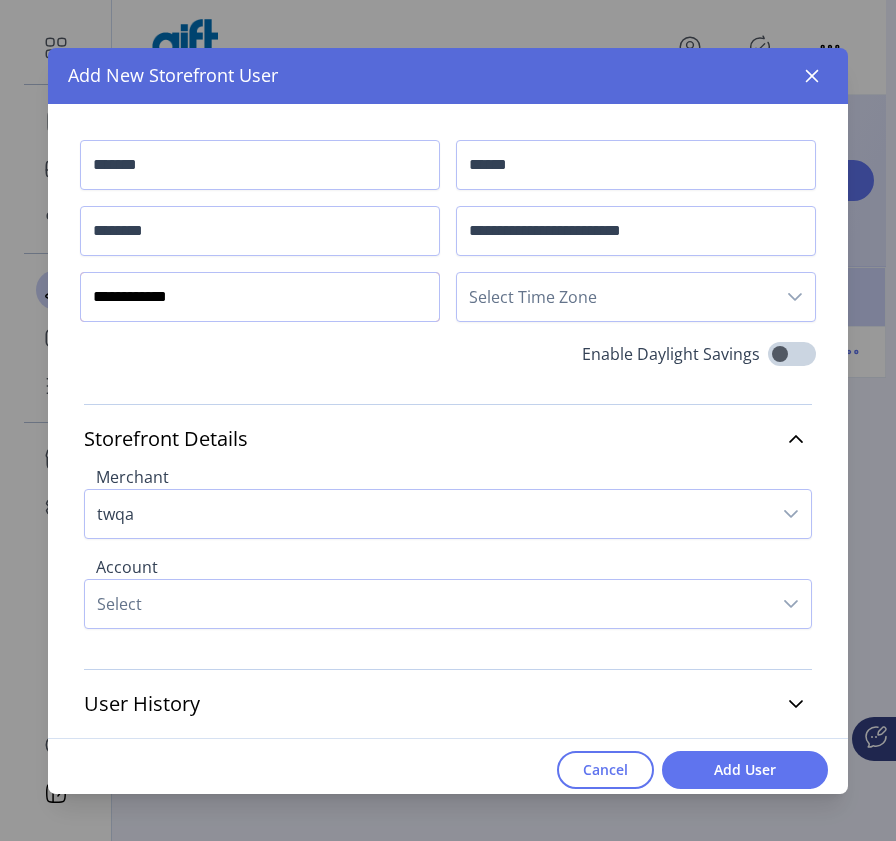 click on "**********" at bounding box center (260, 297) 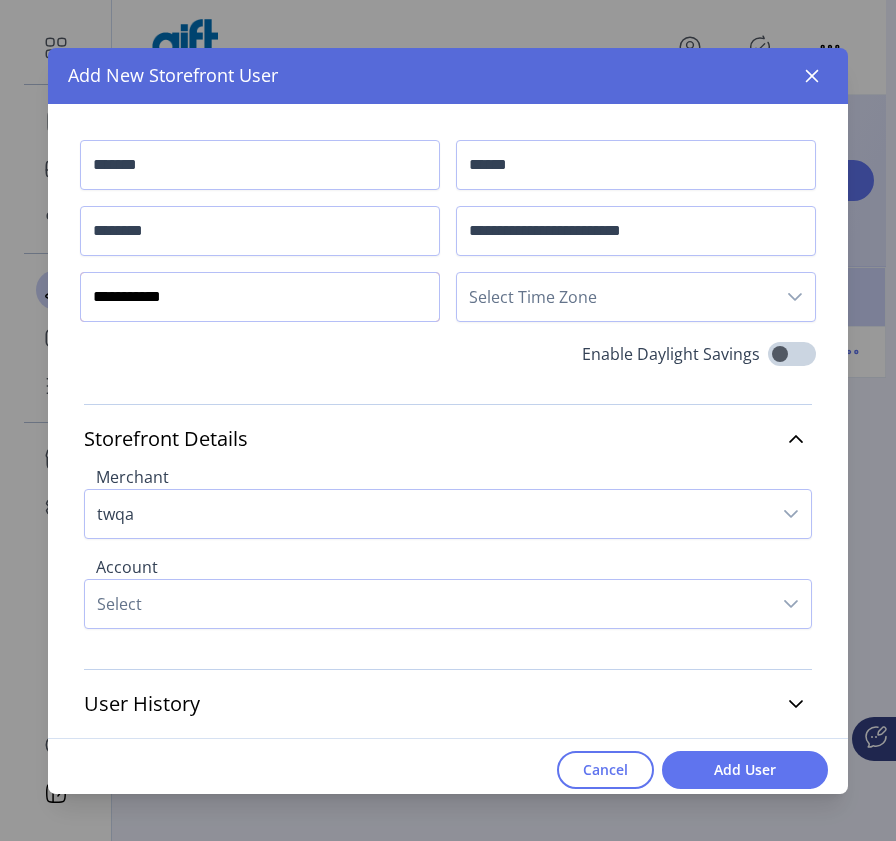 drag, startPoint x: 121, startPoint y: 290, endPoint x: 146, endPoint y: 290, distance: 25 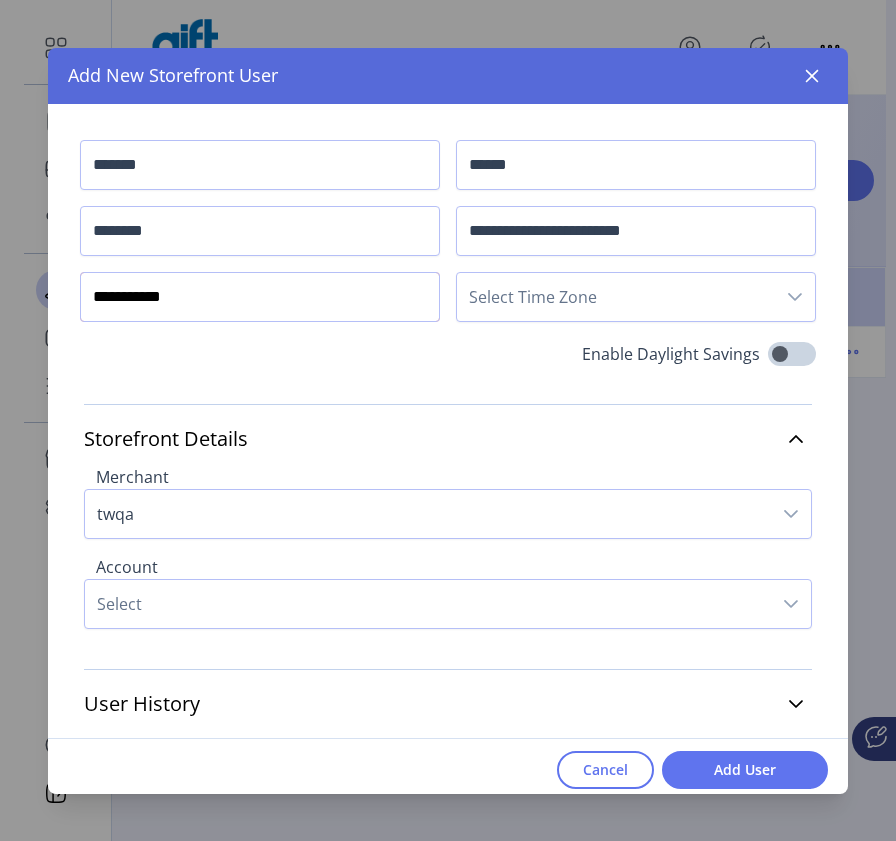 click on "**********" at bounding box center (260, 297) 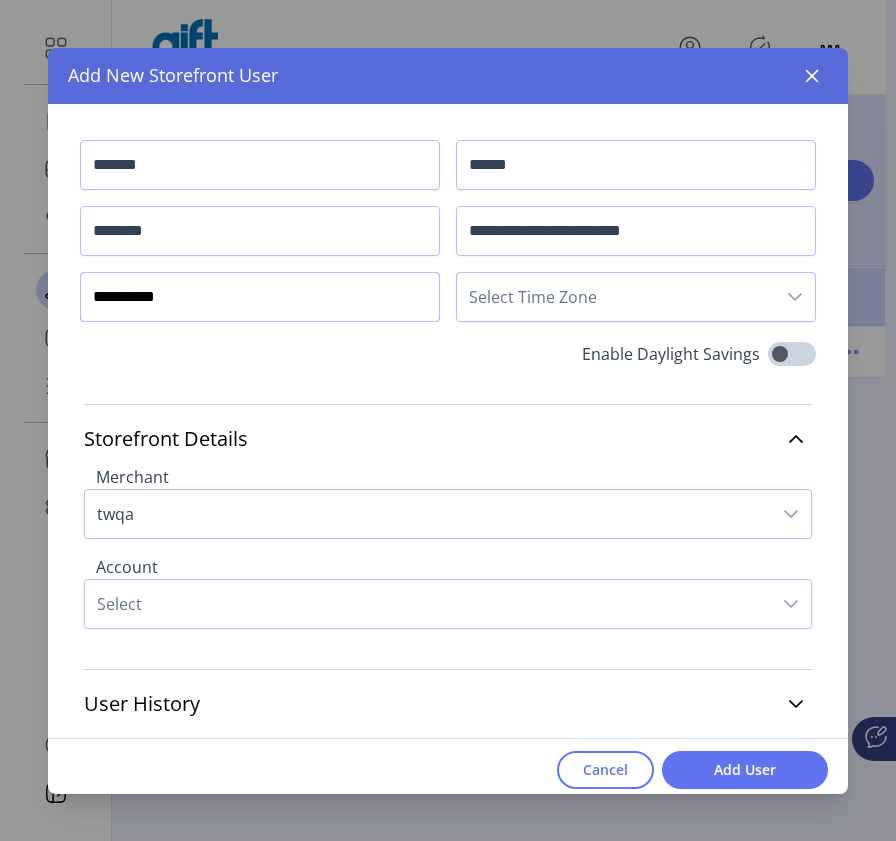 type on "**********" 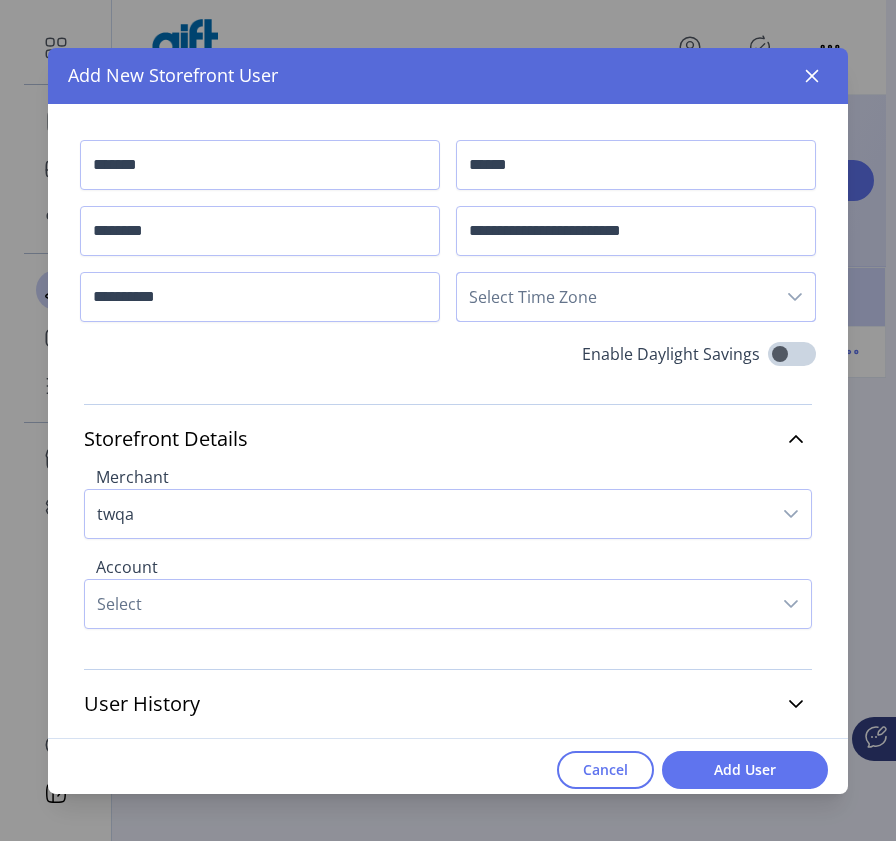 click on "Select Time Zone" at bounding box center [616, 297] 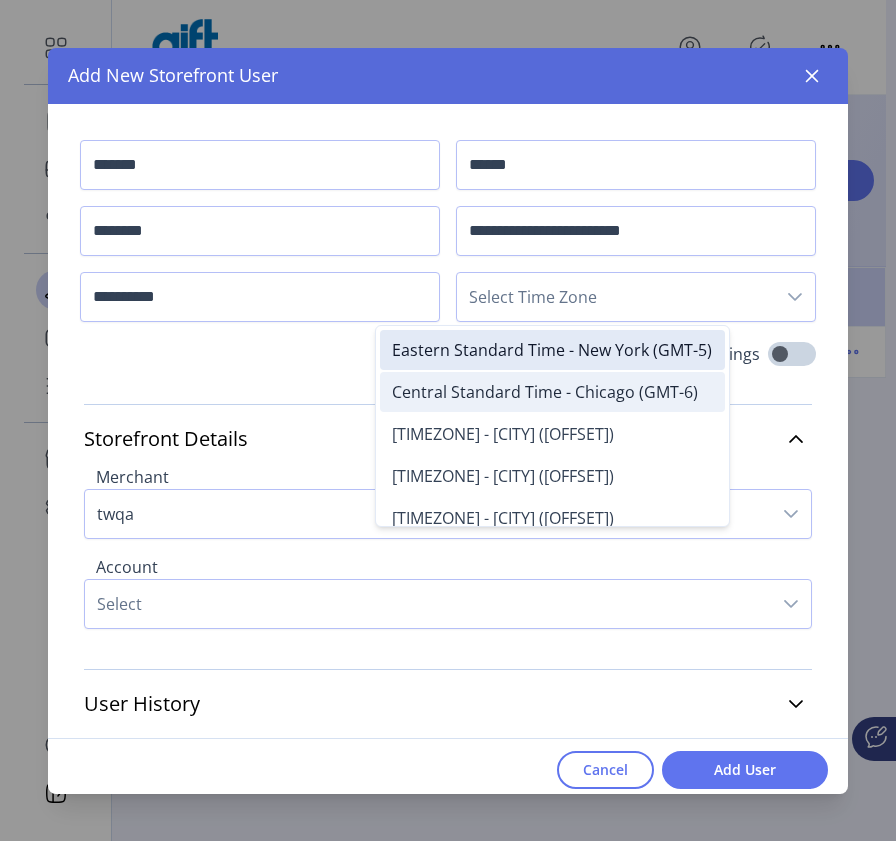 click on "Central Standard Time - Chicago (GMT-6)" at bounding box center (552, 392) 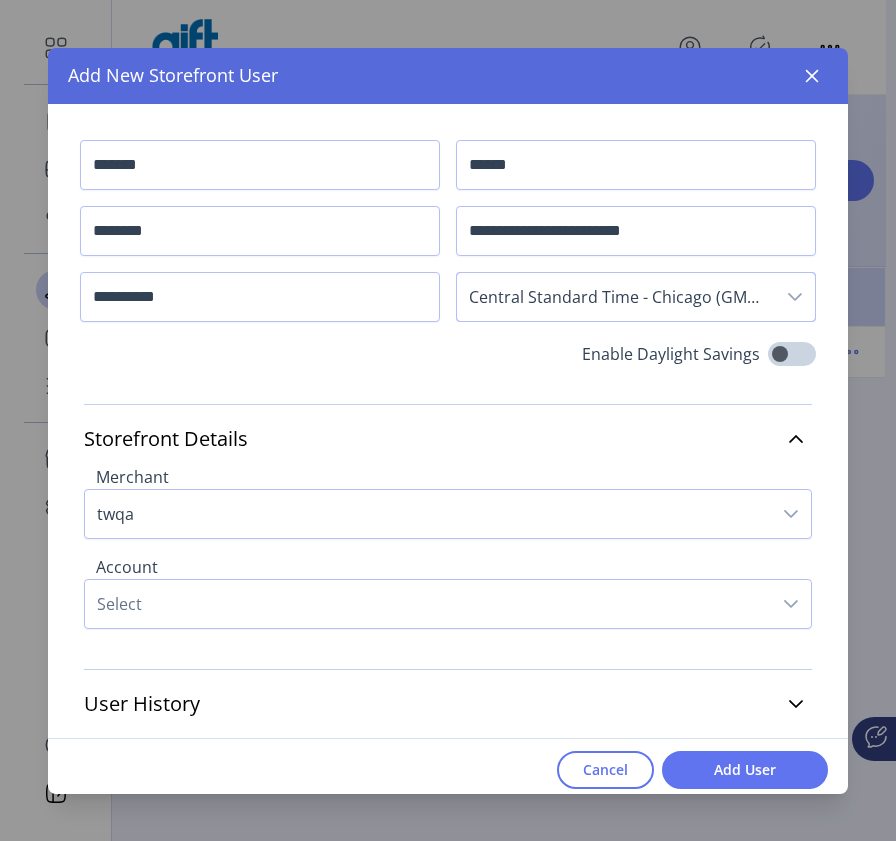 click on "Select" at bounding box center [428, 604] 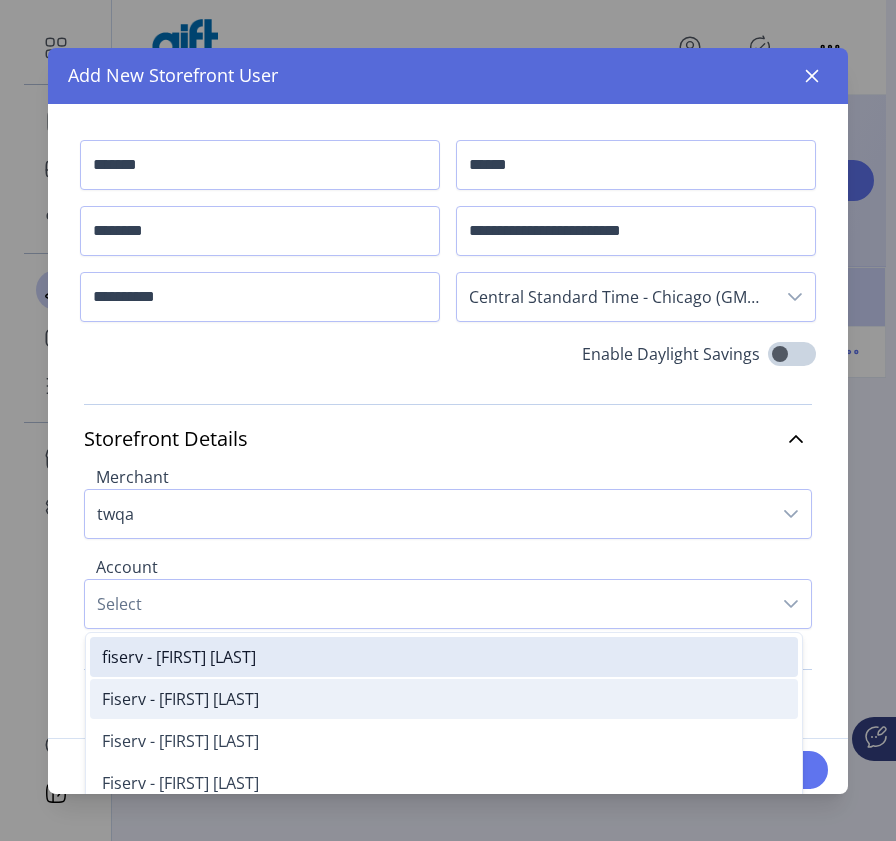 click on "Fiserv - Jr Soles" at bounding box center (444, 699) 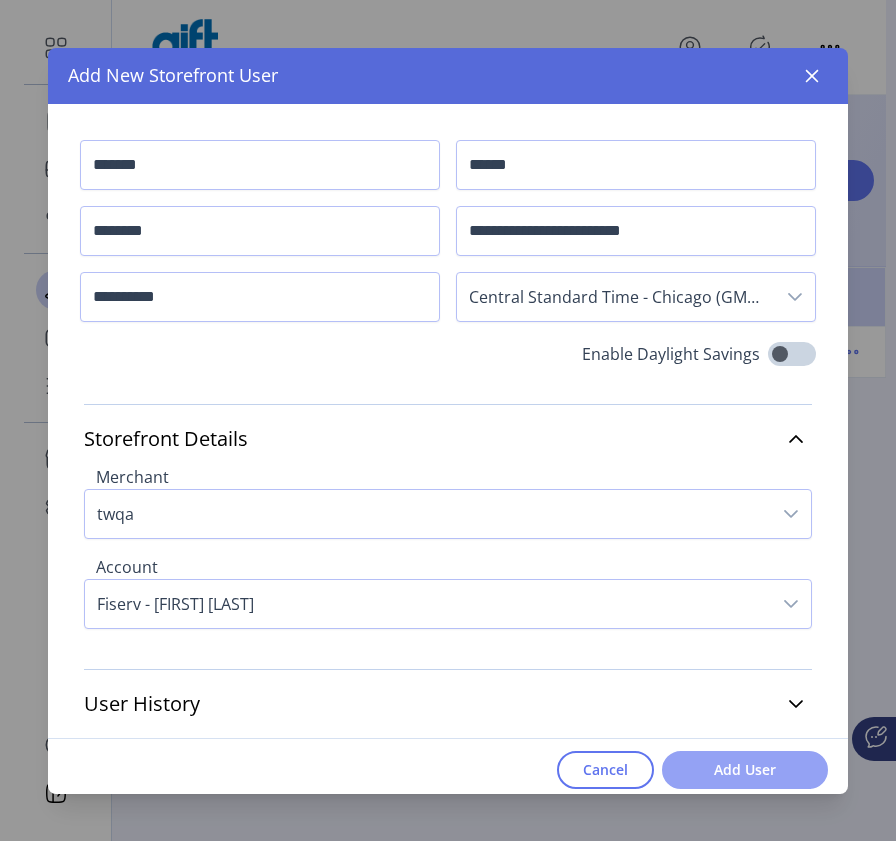 click on "Add User" at bounding box center (745, 769) 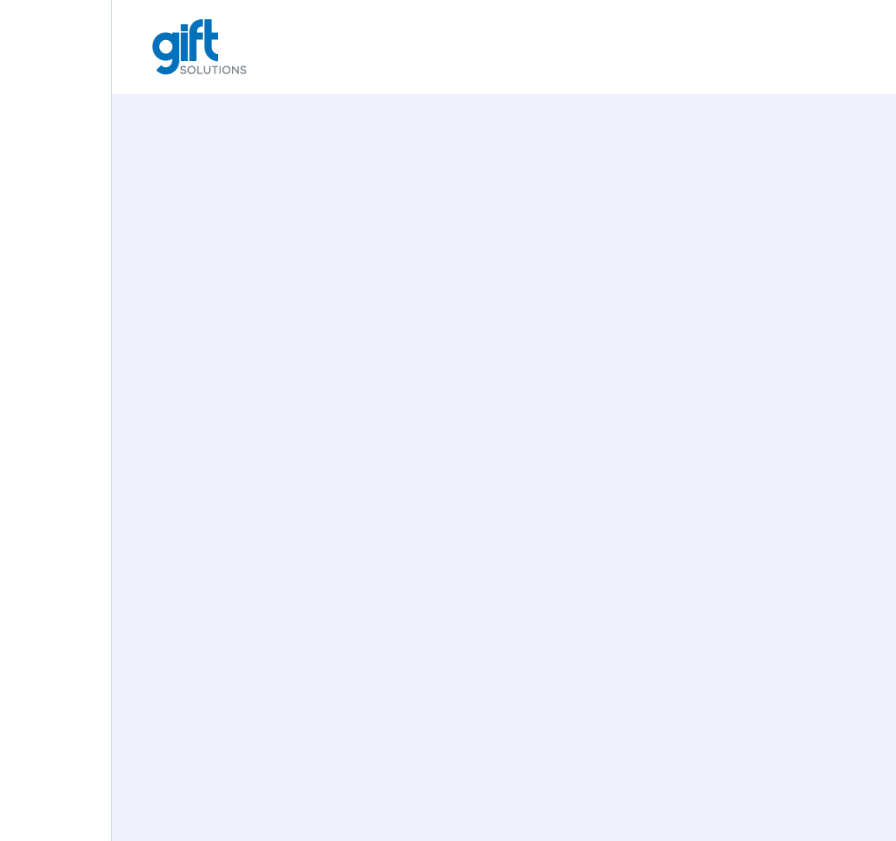 scroll, scrollTop: 0, scrollLeft: 0, axis: both 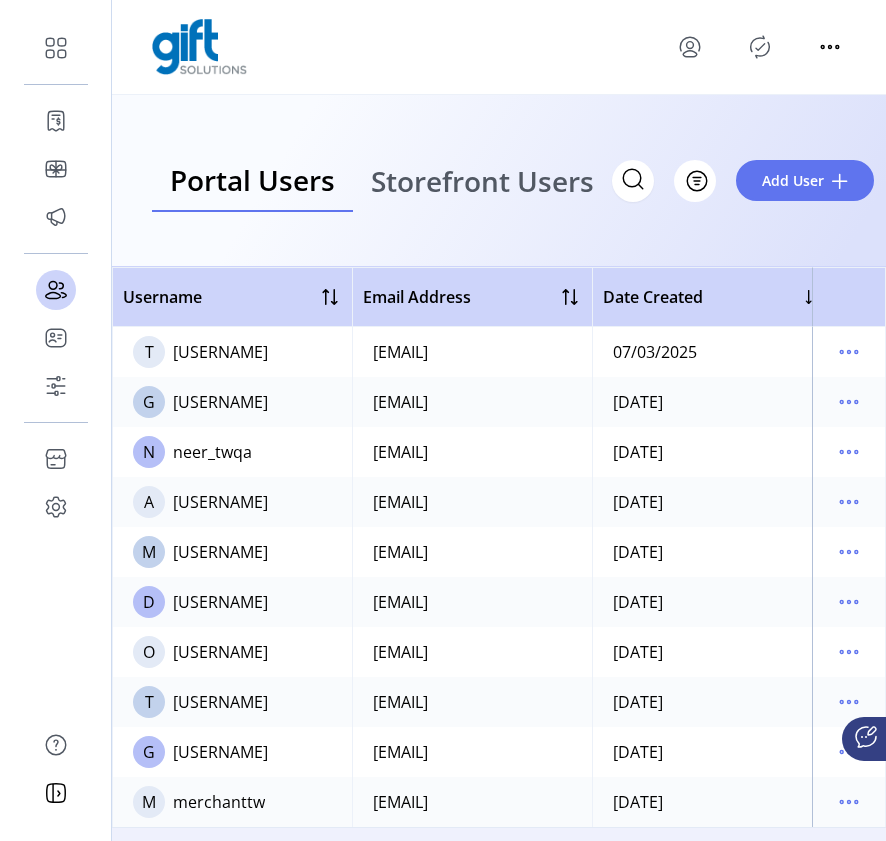click on "Storefront Users" at bounding box center [482, 181] 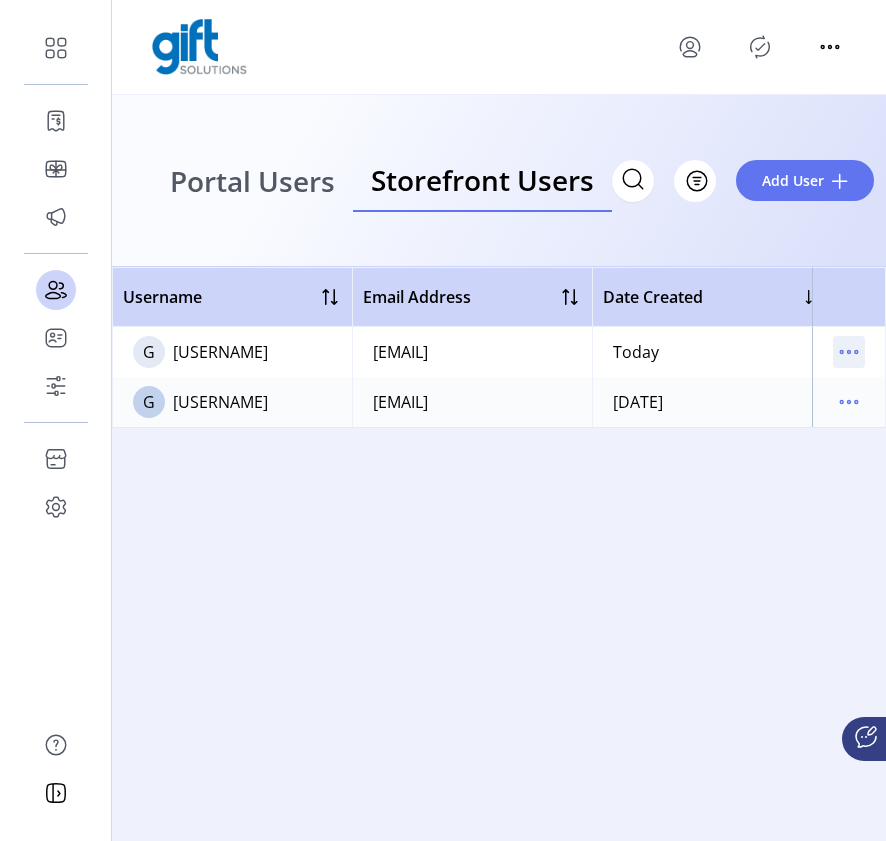 click at bounding box center (849, 352) 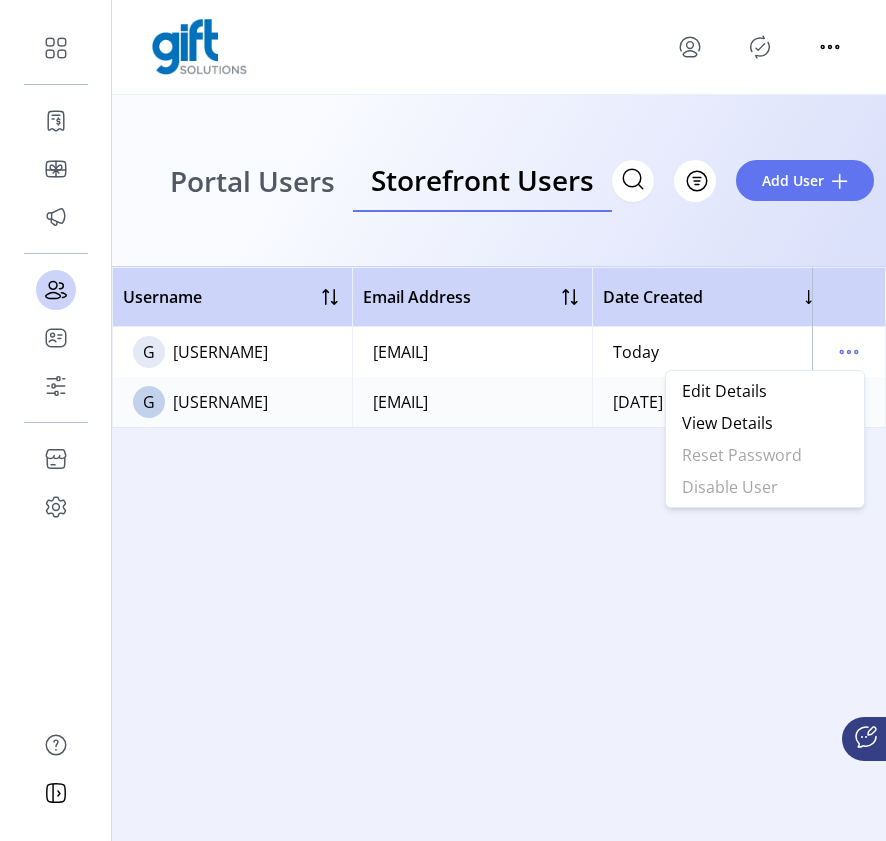 click on "Username   Email Address   Date Created   Merchant   Account   Status     G  Gataykav   [EMAIL]   Today   twqa   Fiserv - Jr Soles   Active
G  gonzalo_storefront_twqa   [EMAIL]   04/25/2025   twqa   Fiserv - Gonzalo Galicia   Active" at bounding box center (499, 554) 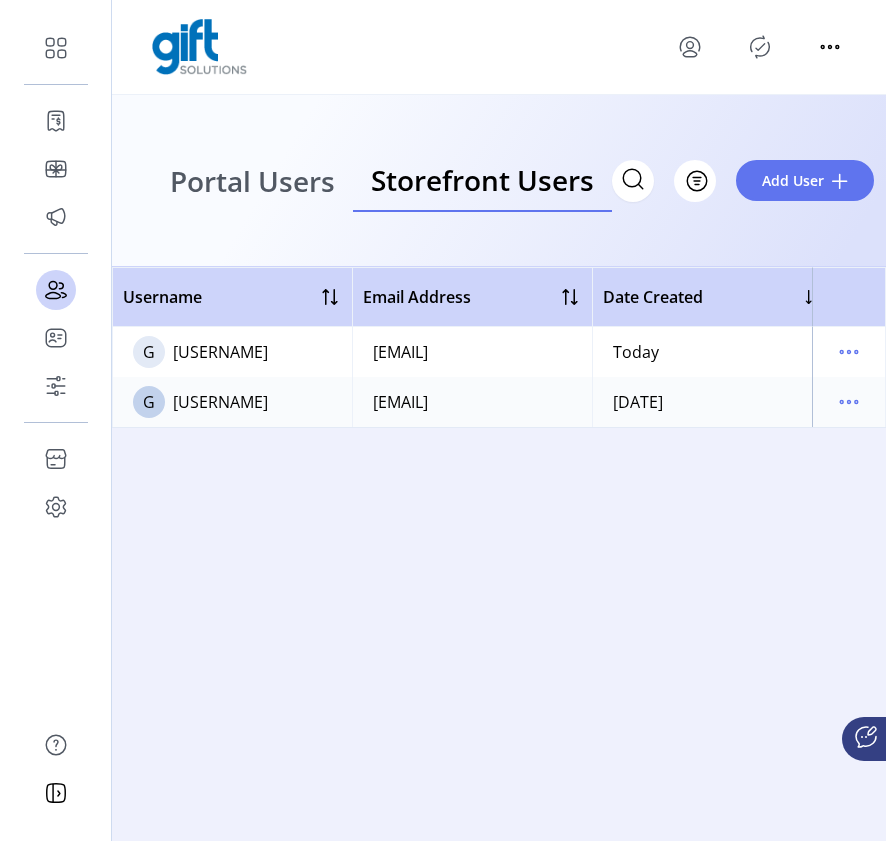 click on "Portal Users" at bounding box center [252, 181] 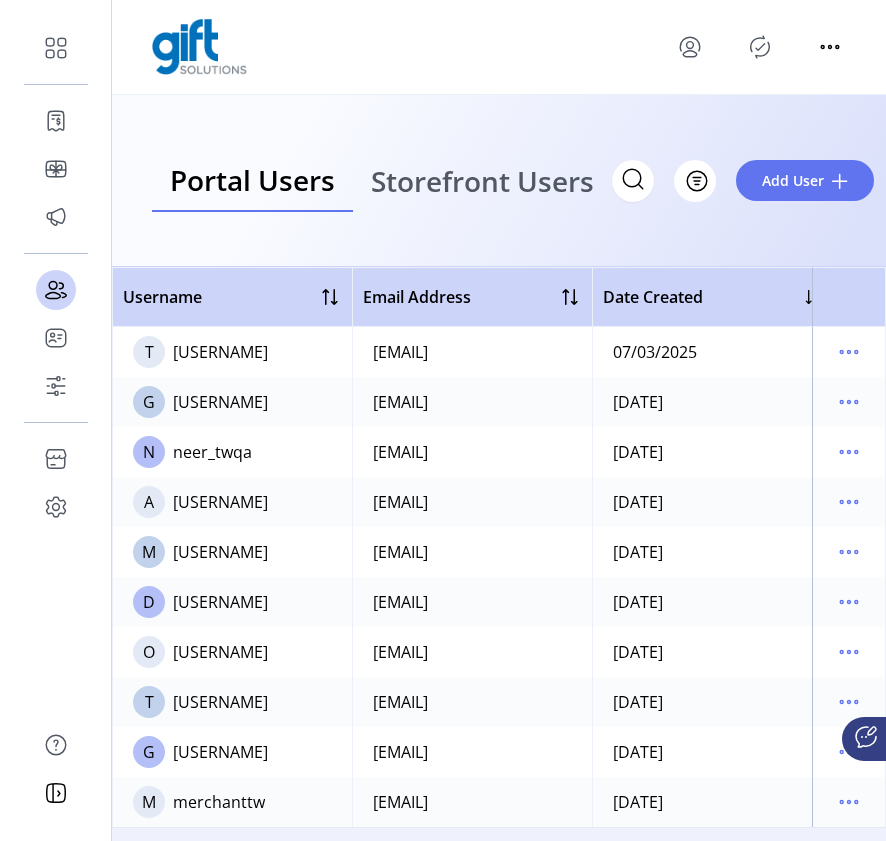 click on "Storefront Users" at bounding box center [482, 181] 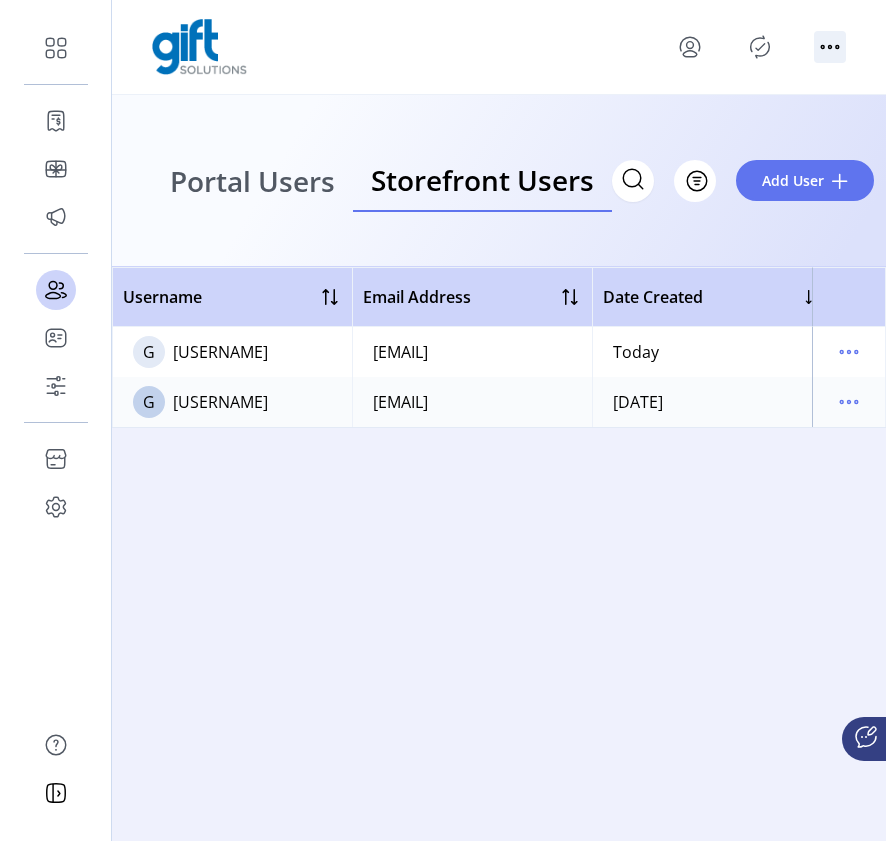click at bounding box center [830, 47] 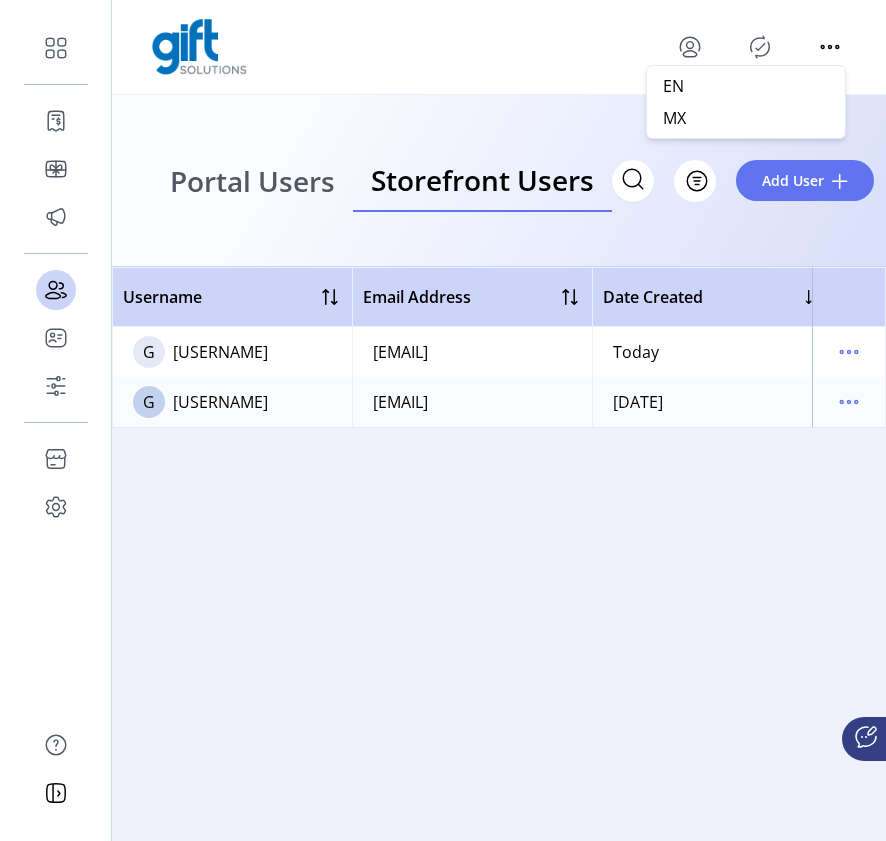 click at bounding box center (760, 47) 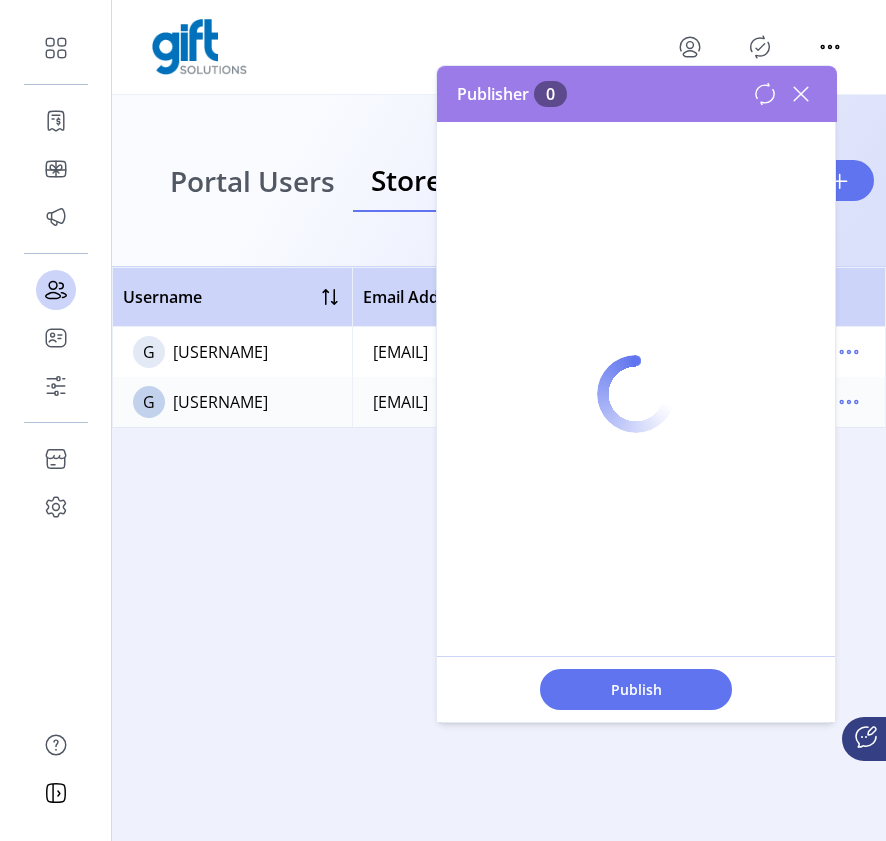 click at bounding box center (690, 47) 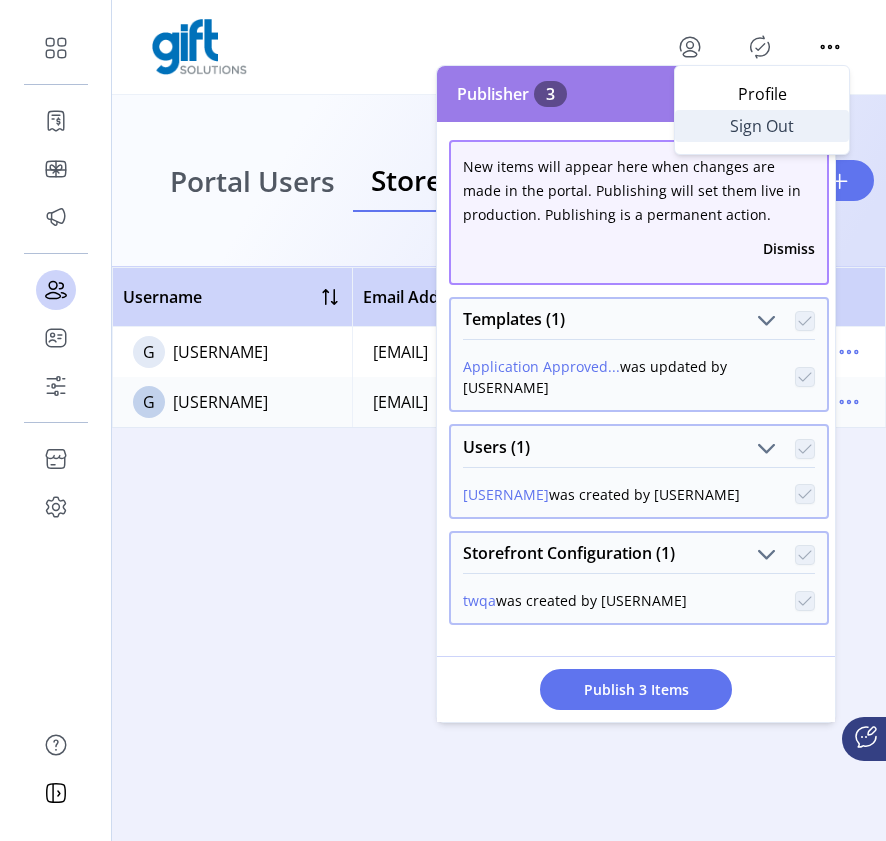 click on "Sign Out" at bounding box center [762, 126] 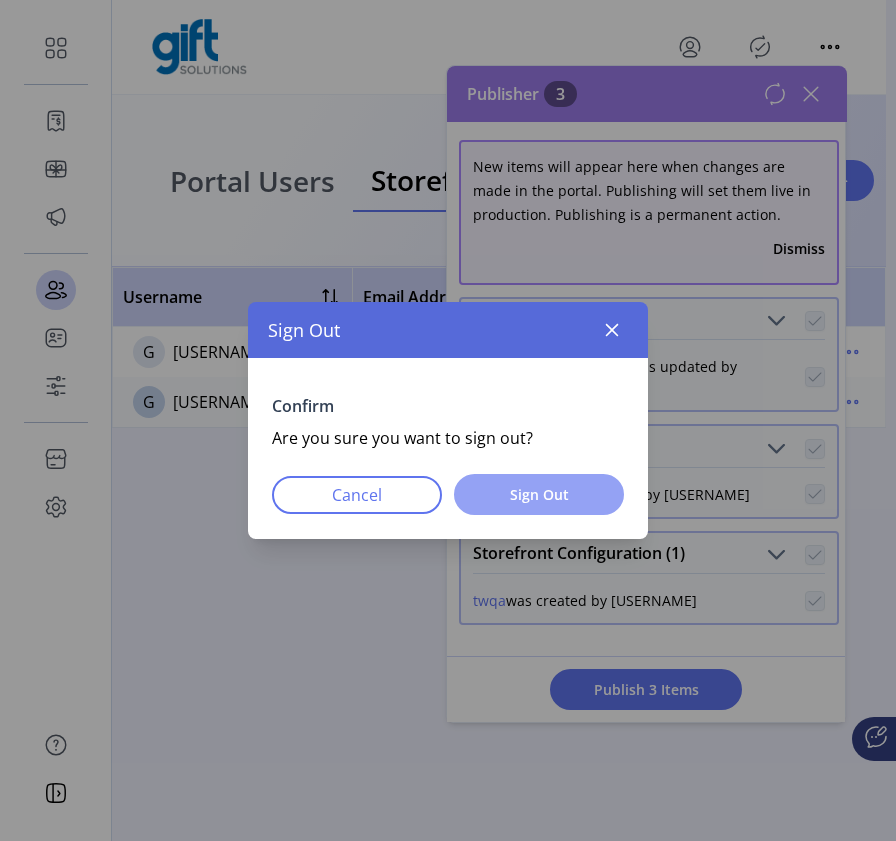 click on "Sign Out" at bounding box center [539, 494] 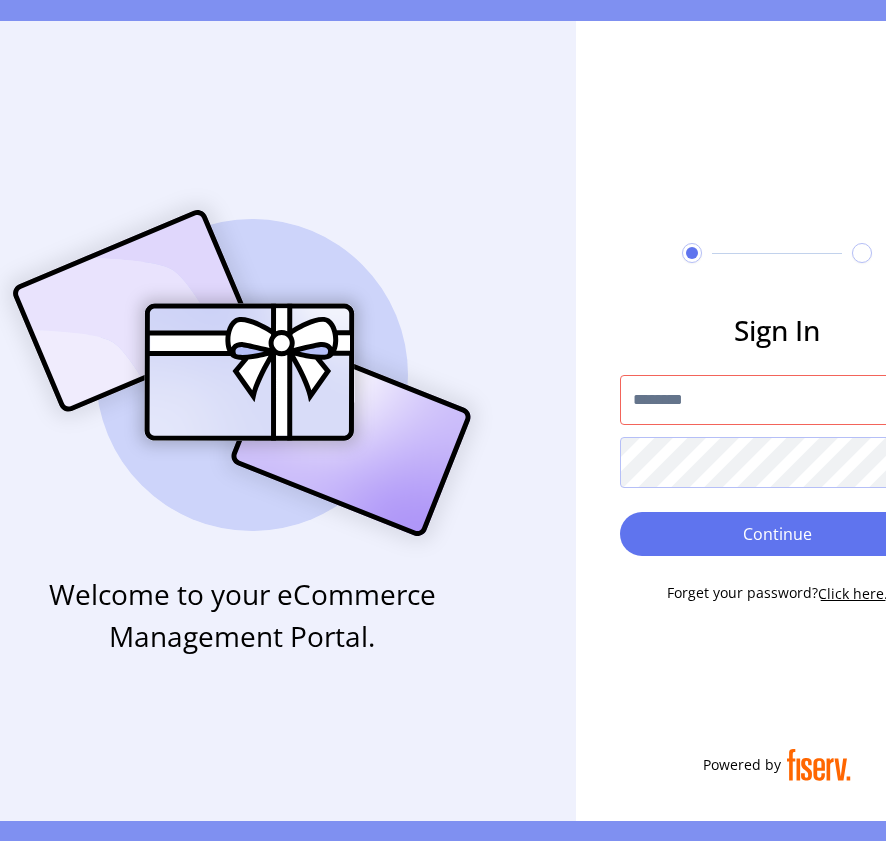 click at bounding box center (777, 400) 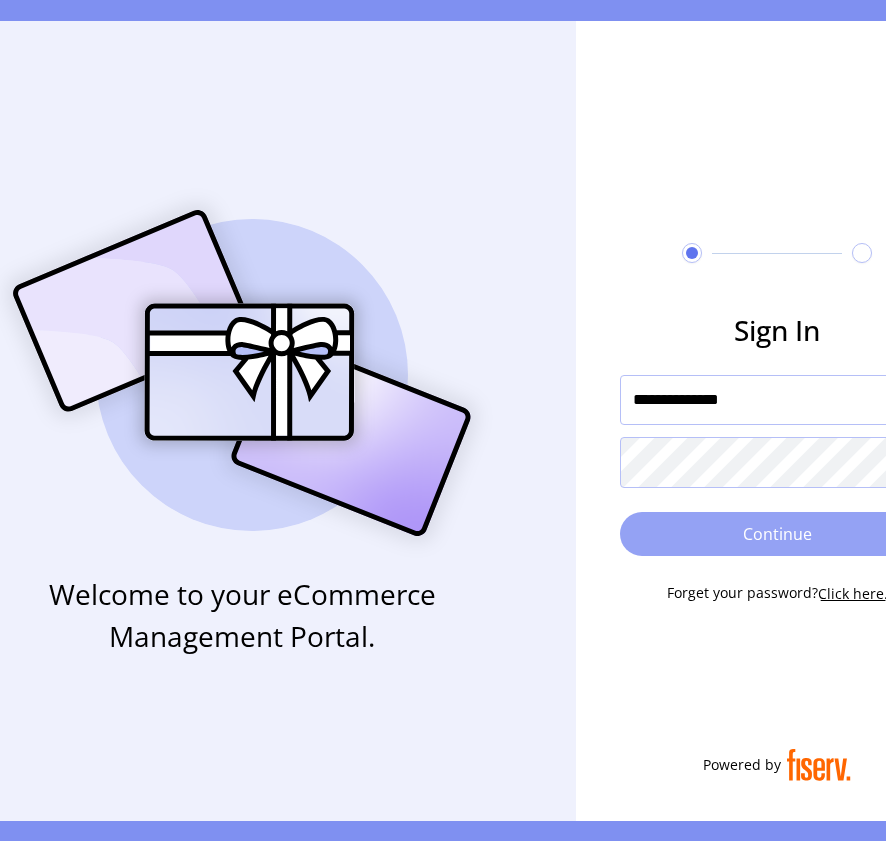 click on "Continue" at bounding box center [777, 534] 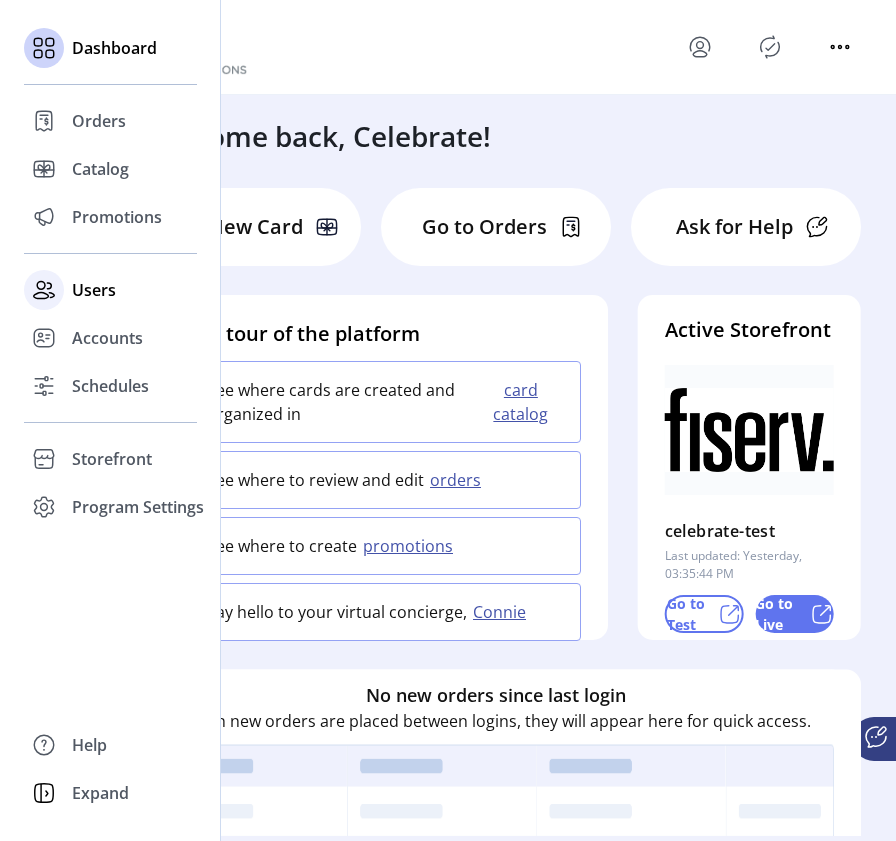 click on "Users" at bounding box center [110, 290] 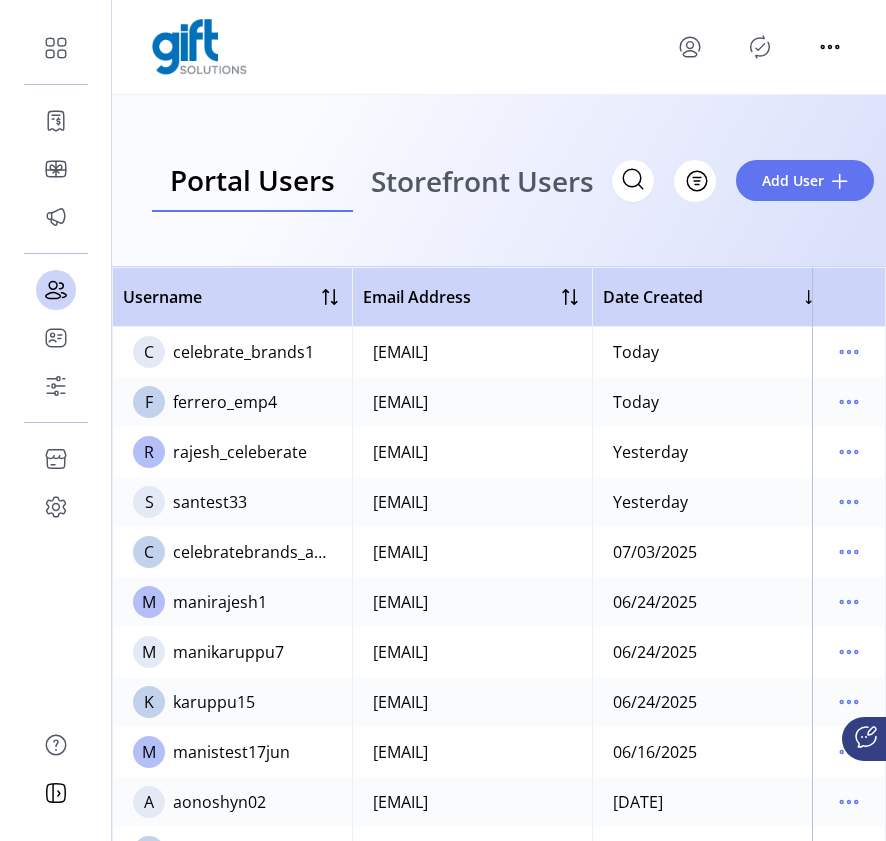 click on "Storefront Users" at bounding box center (482, 181) 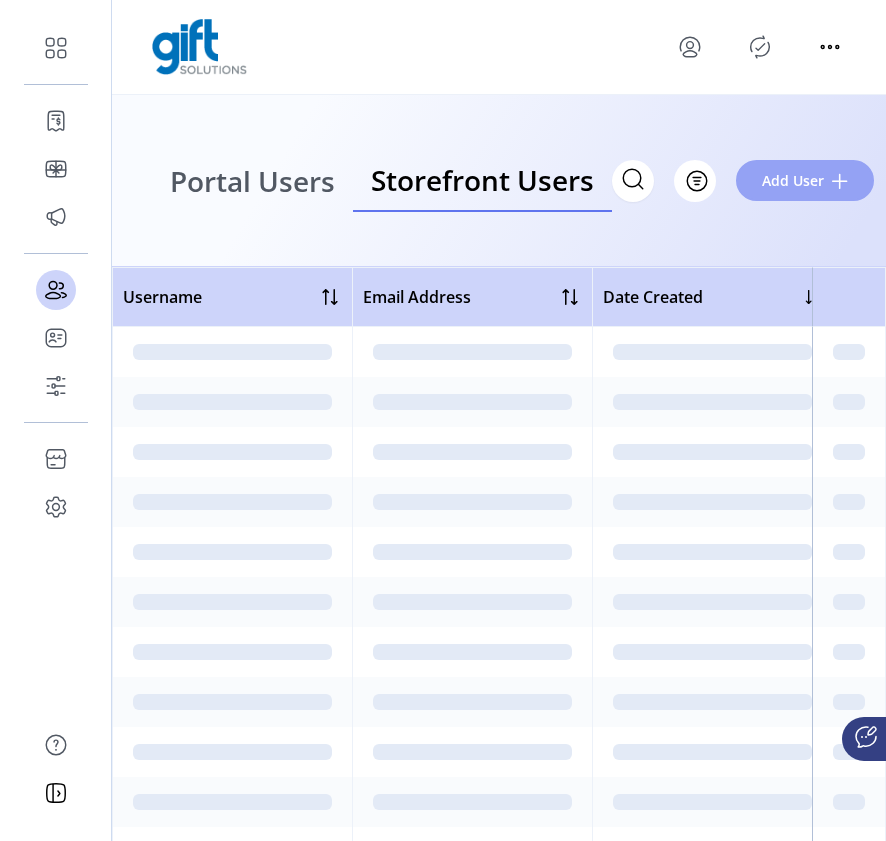 click on "Add User" at bounding box center [793, 180] 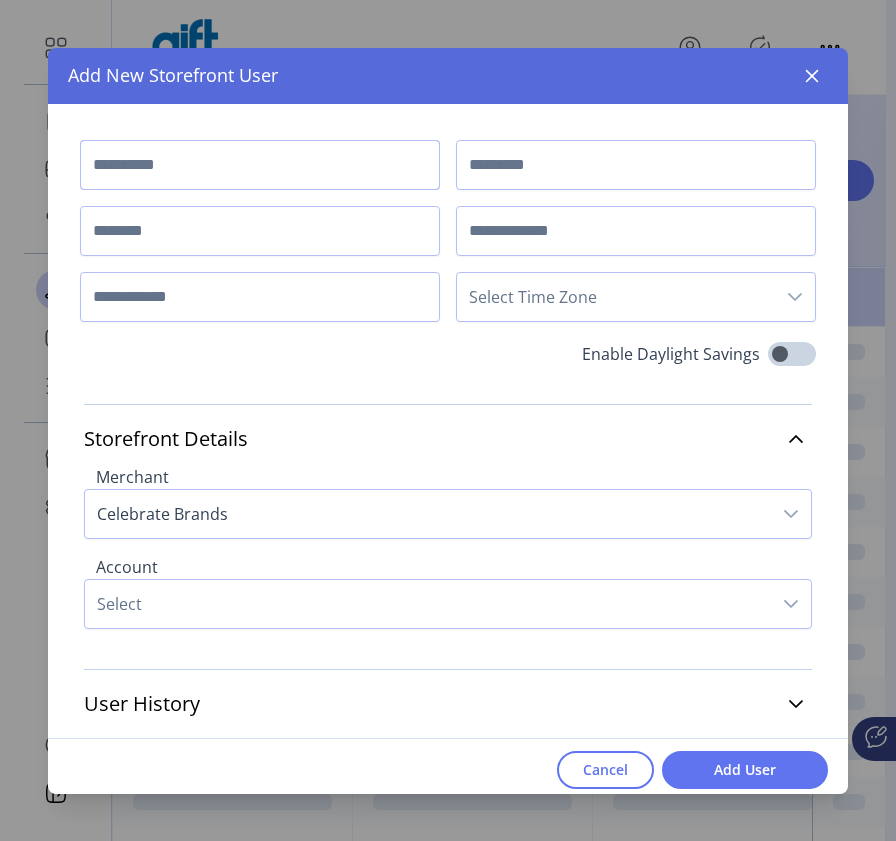 click at bounding box center [260, 165] 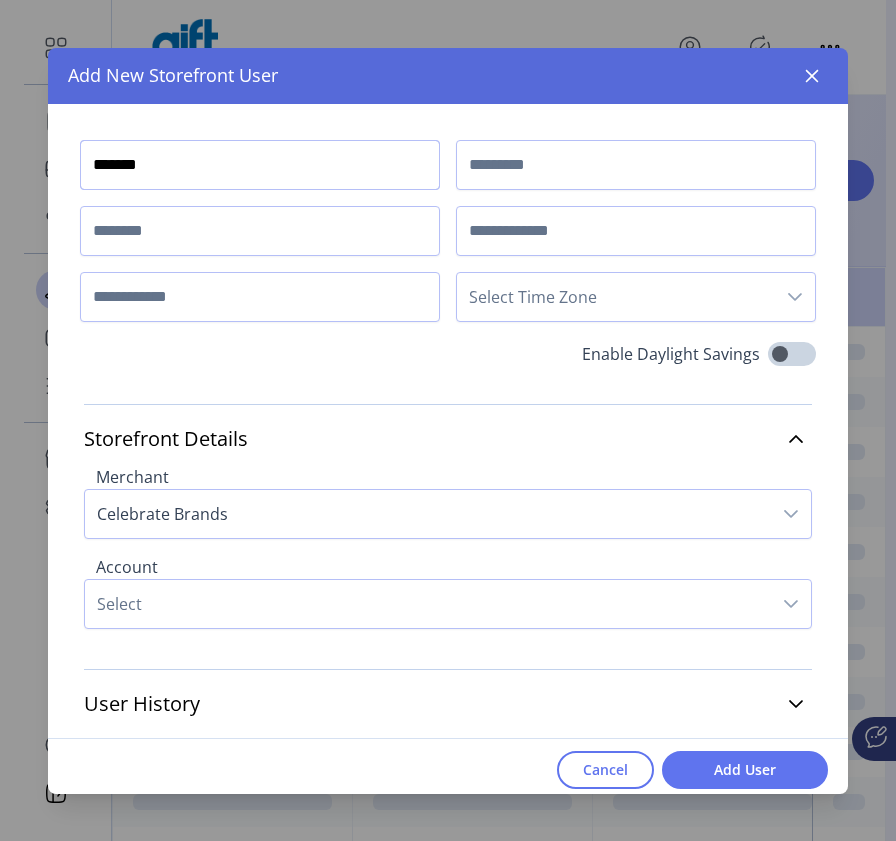 type on "*******" 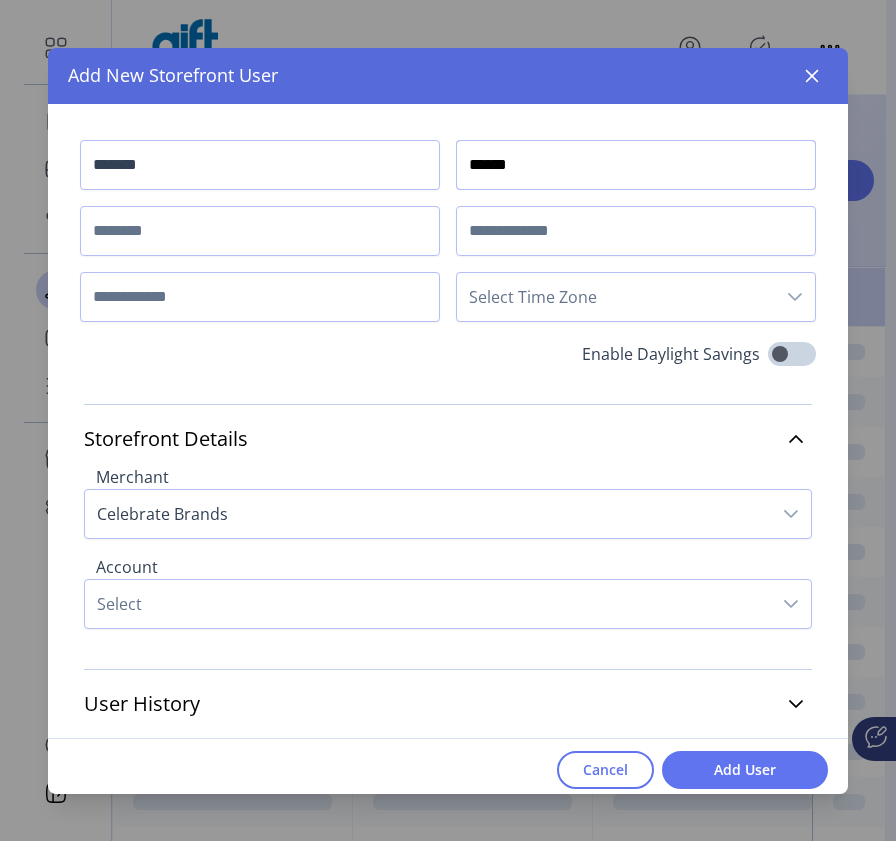 type on "******" 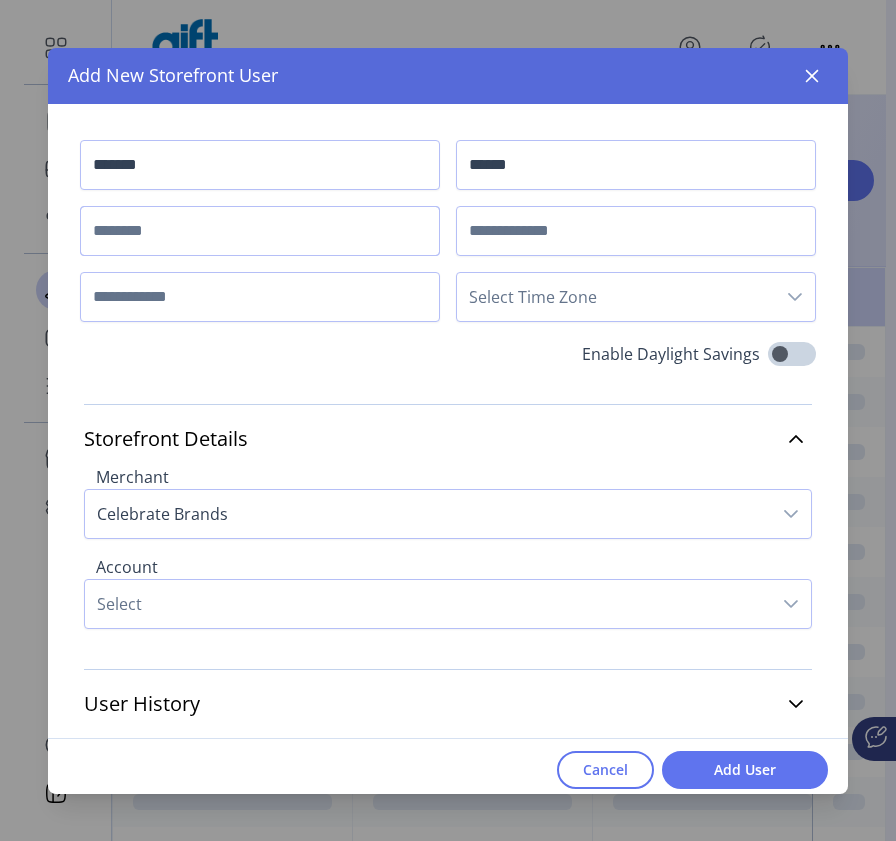 click at bounding box center (260, 231) 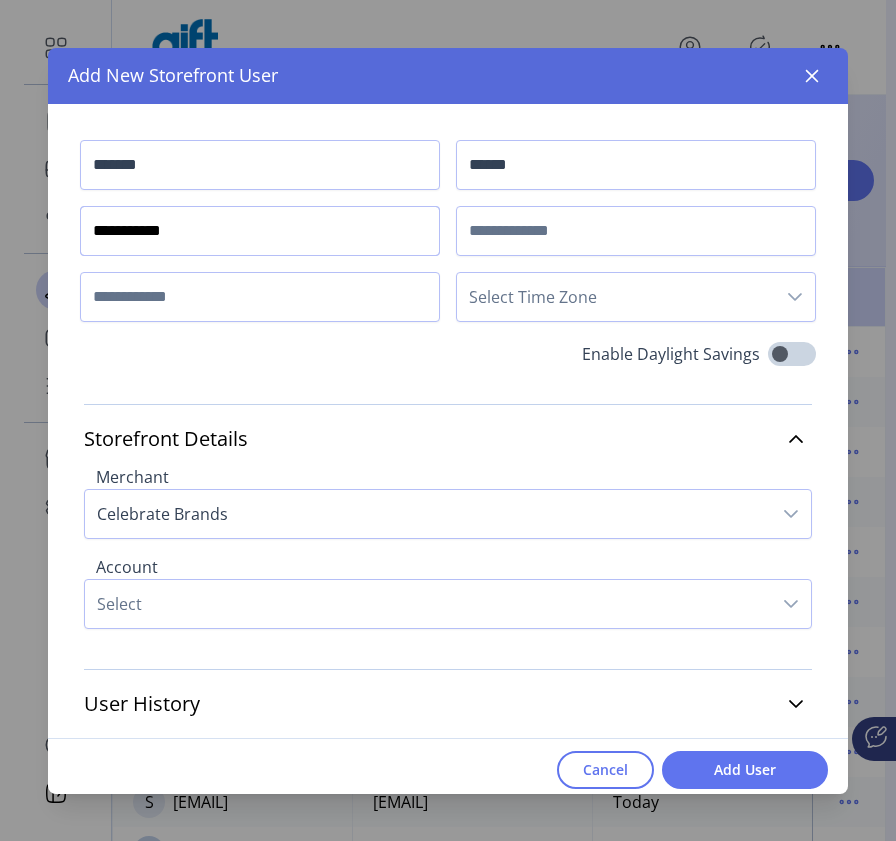 type on "**********" 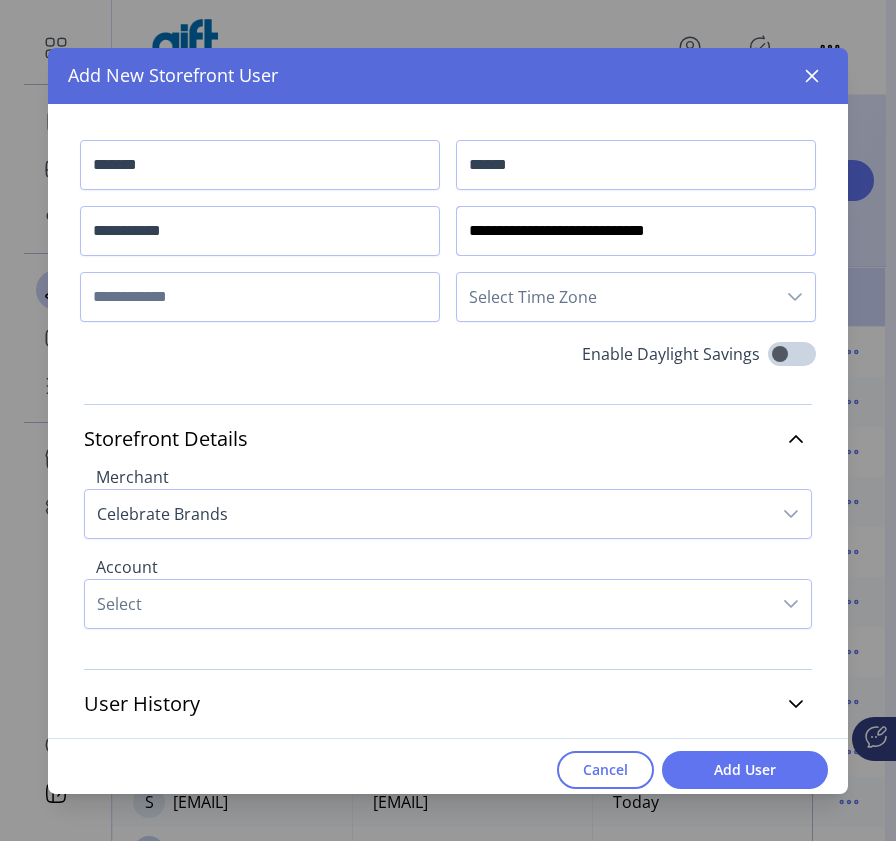 type on "**********" 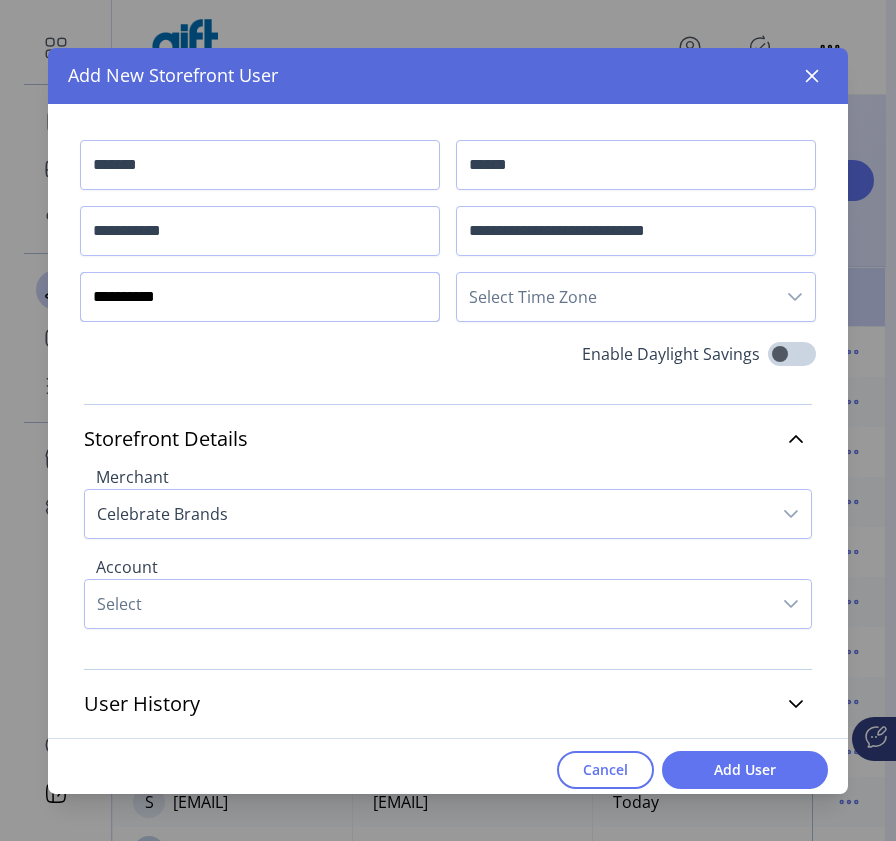 type on "**********" 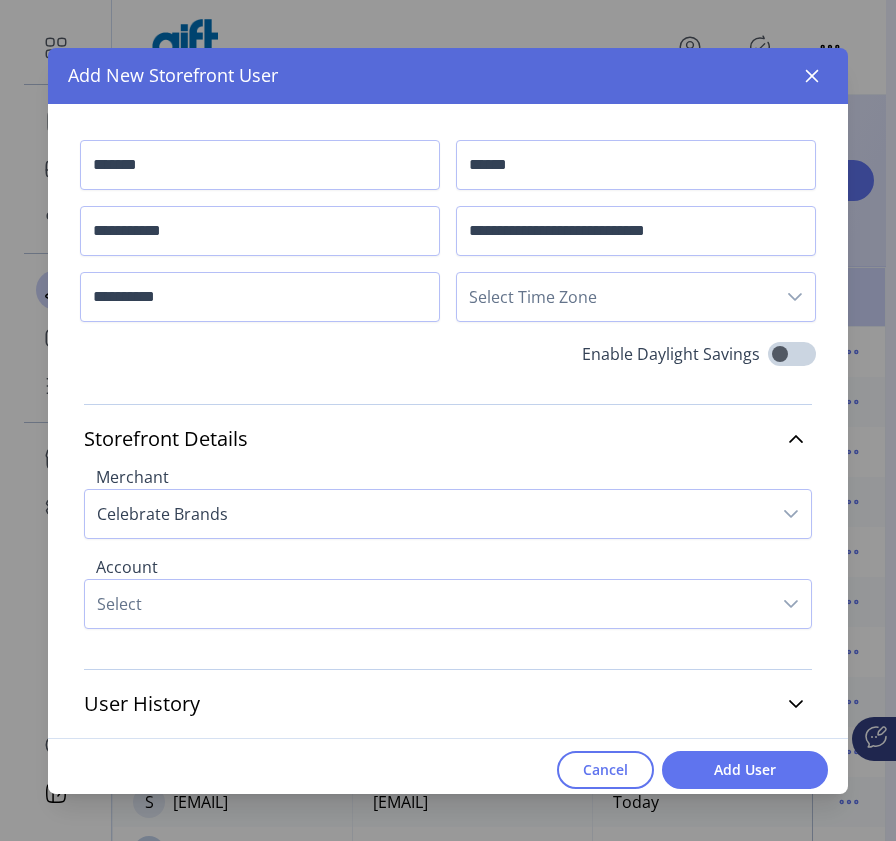 click on "Select Time Zone" at bounding box center (616, 297) 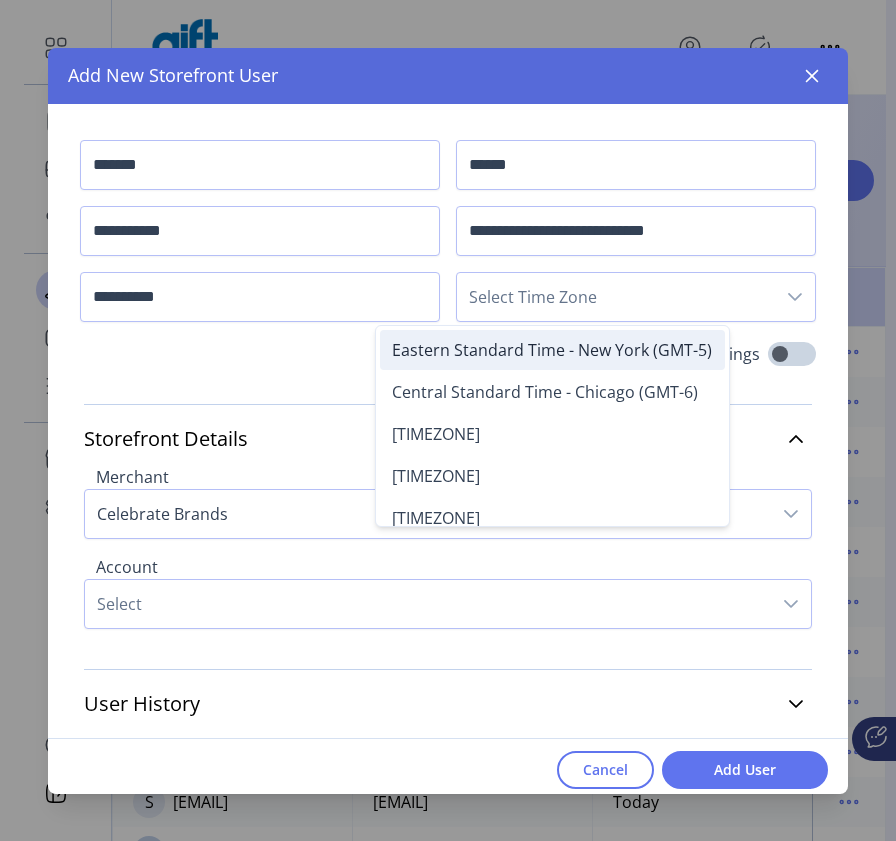 click on "Eastern Standard Time - New York (GMT-5)" at bounding box center (552, 350) 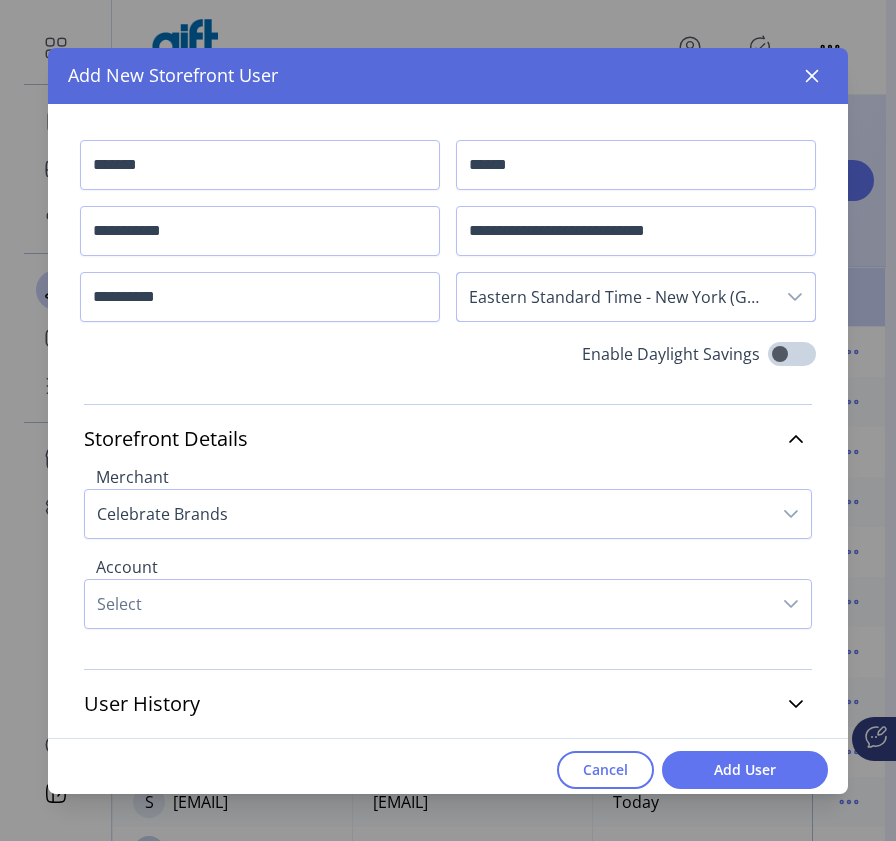 click on "Select" at bounding box center (428, 604) 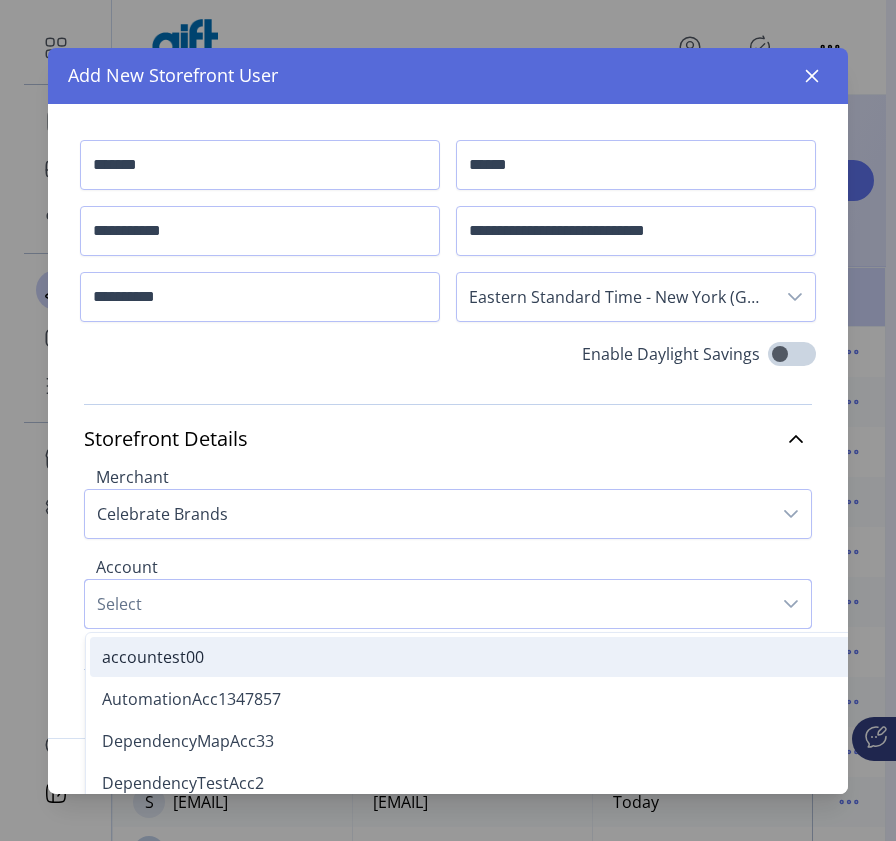 click on "accountest00" at bounding box center (843, 657) 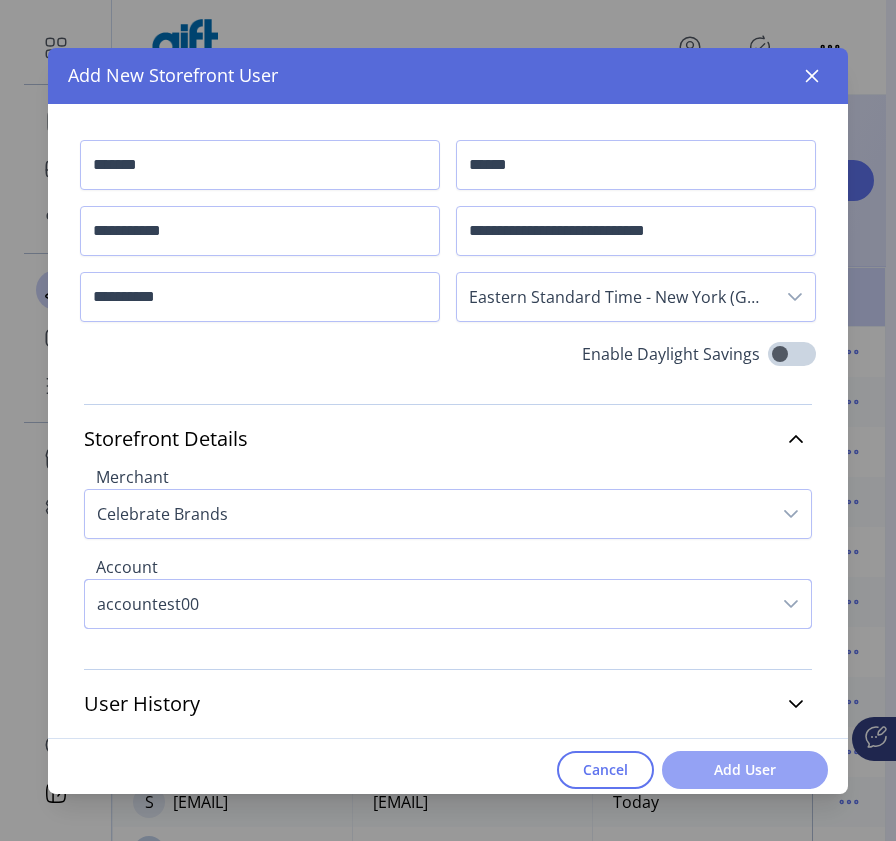 click on "Add User" at bounding box center [745, 769] 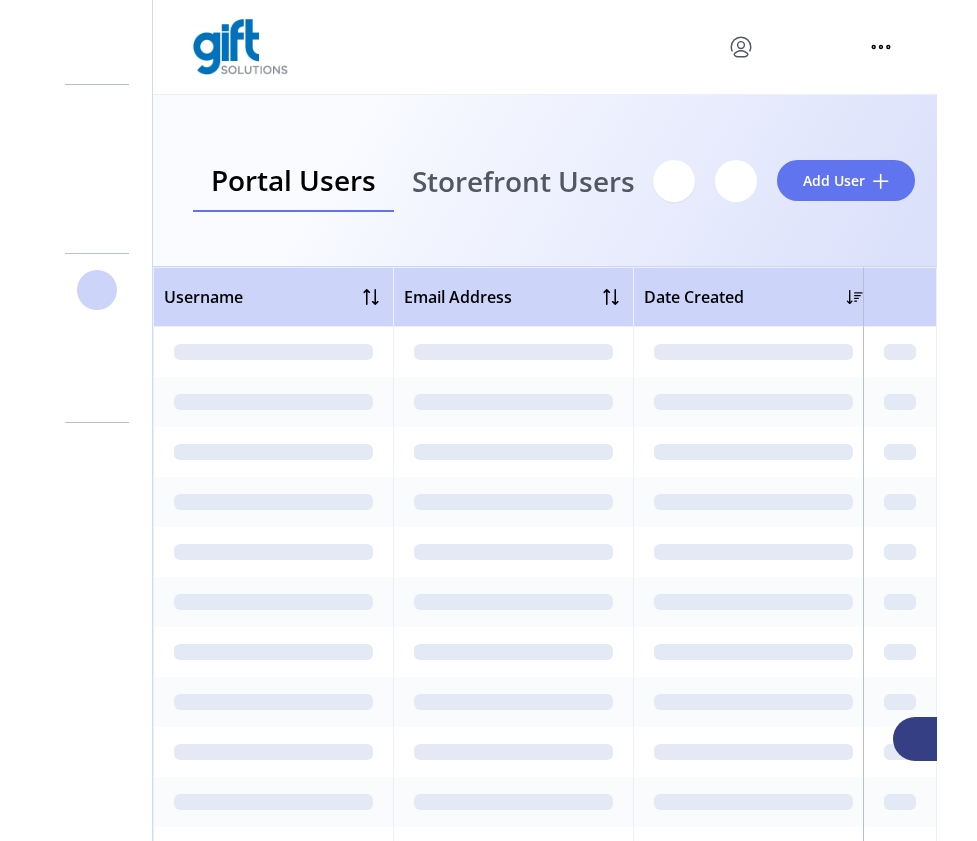 scroll, scrollTop: 0, scrollLeft: 0, axis: both 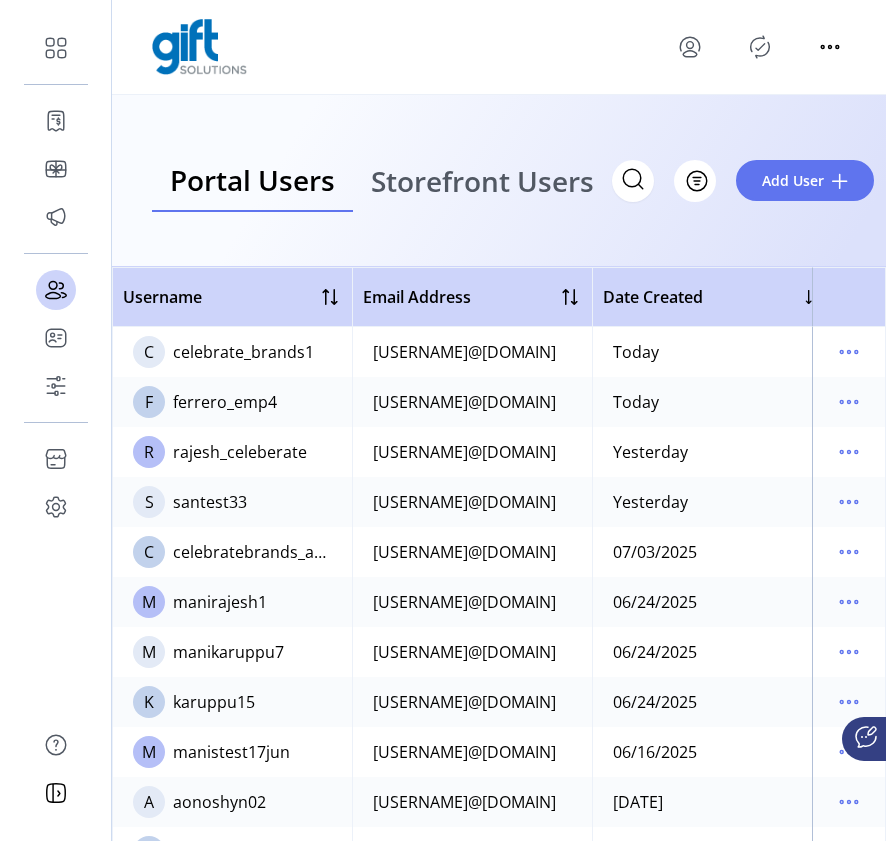click on "Storefront Users" at bounding box center [482, 181] 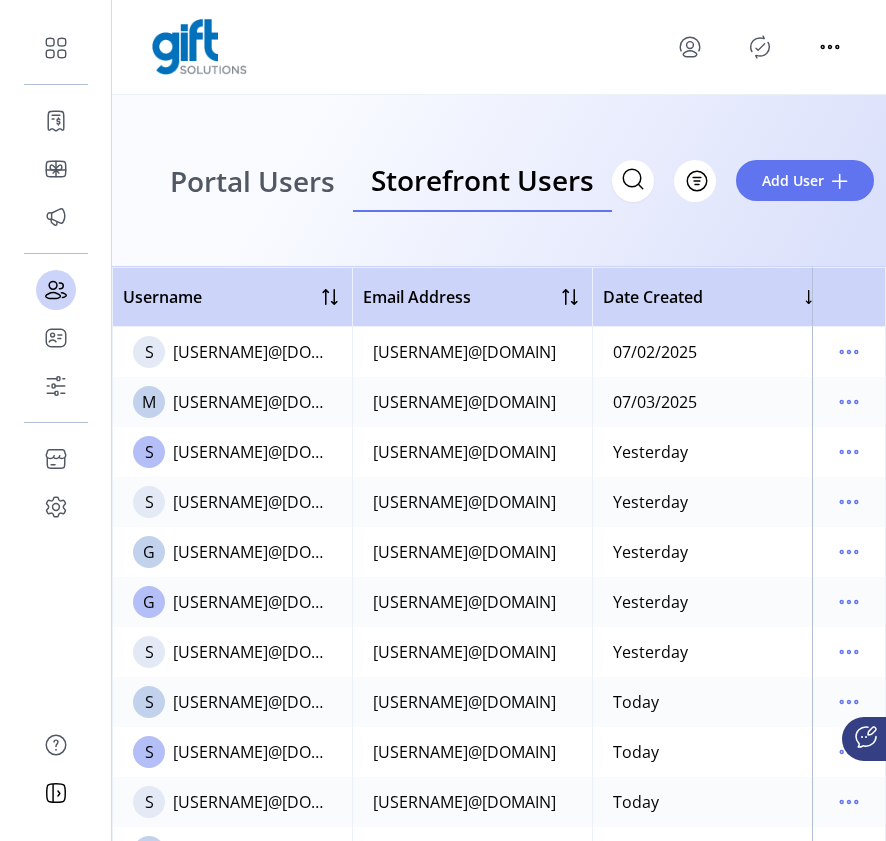 click at bounding box center (760, 47) 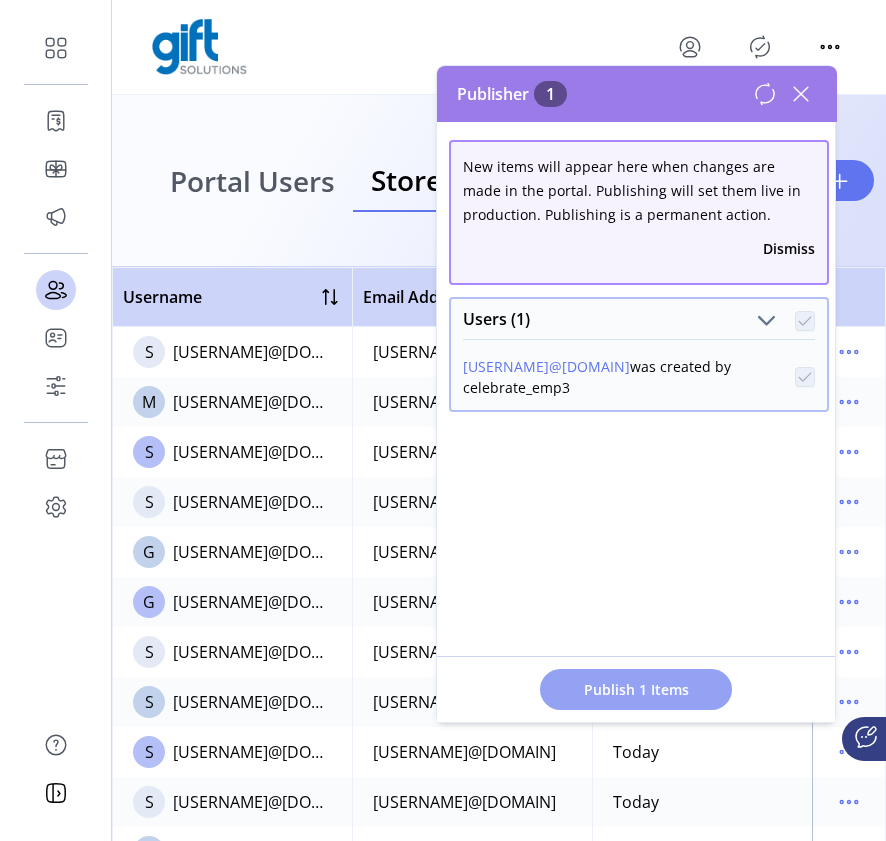 click on "Publish 1 Items" at bounding box center [636, 689] 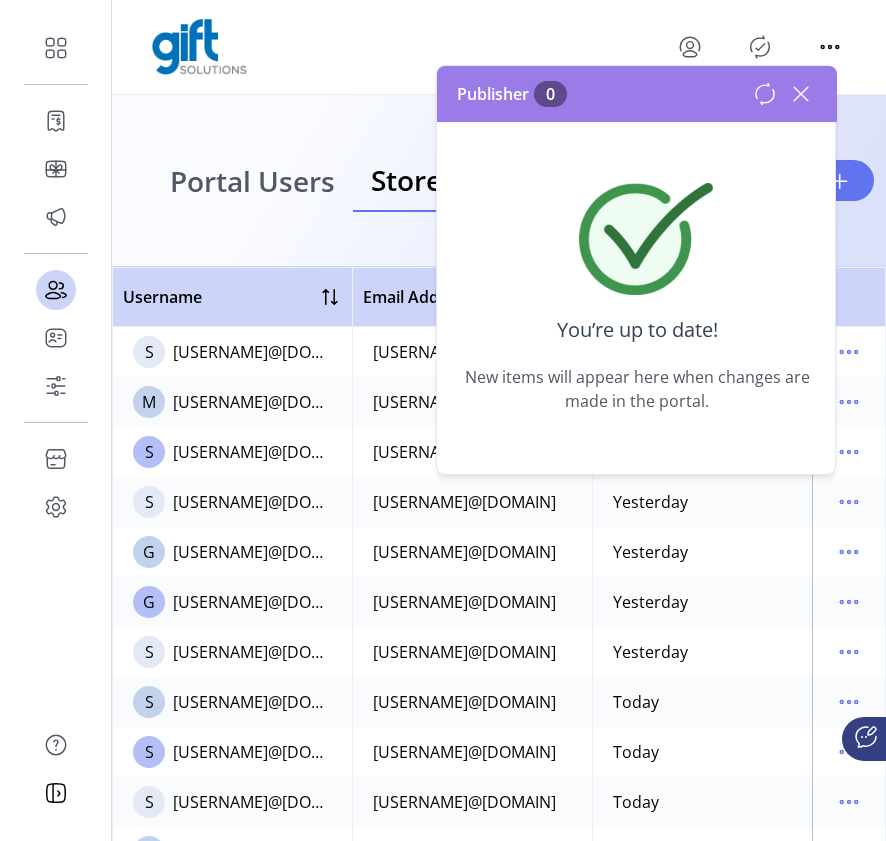 click at bounding box center [801, 94] 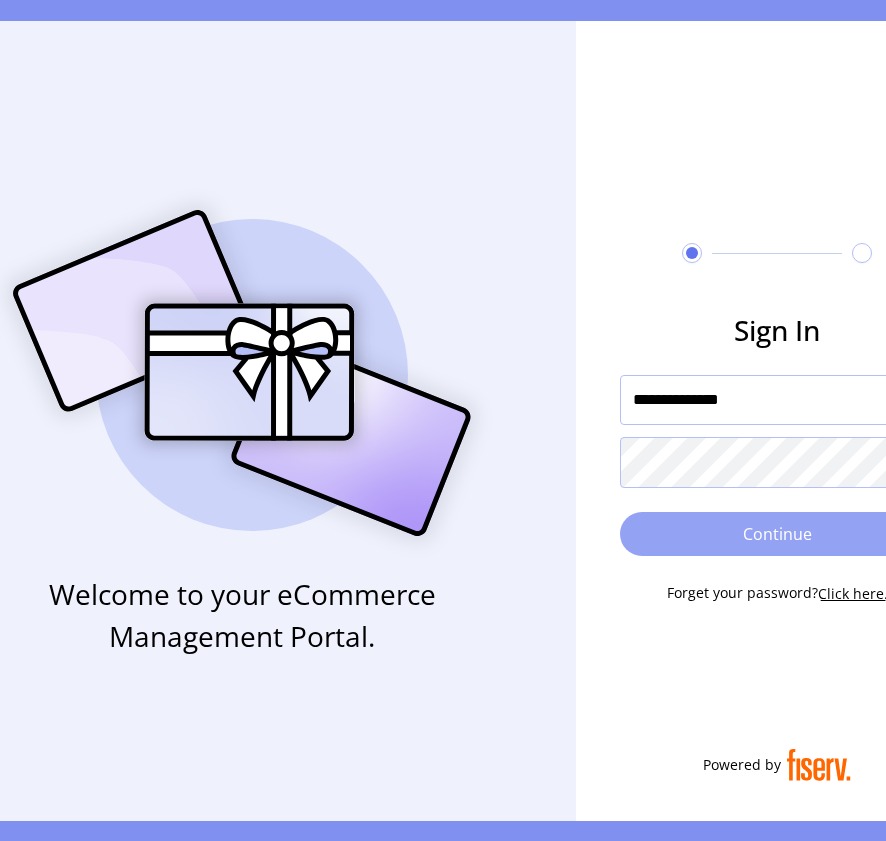 click on "Continue" at bounding box center [777, 534] 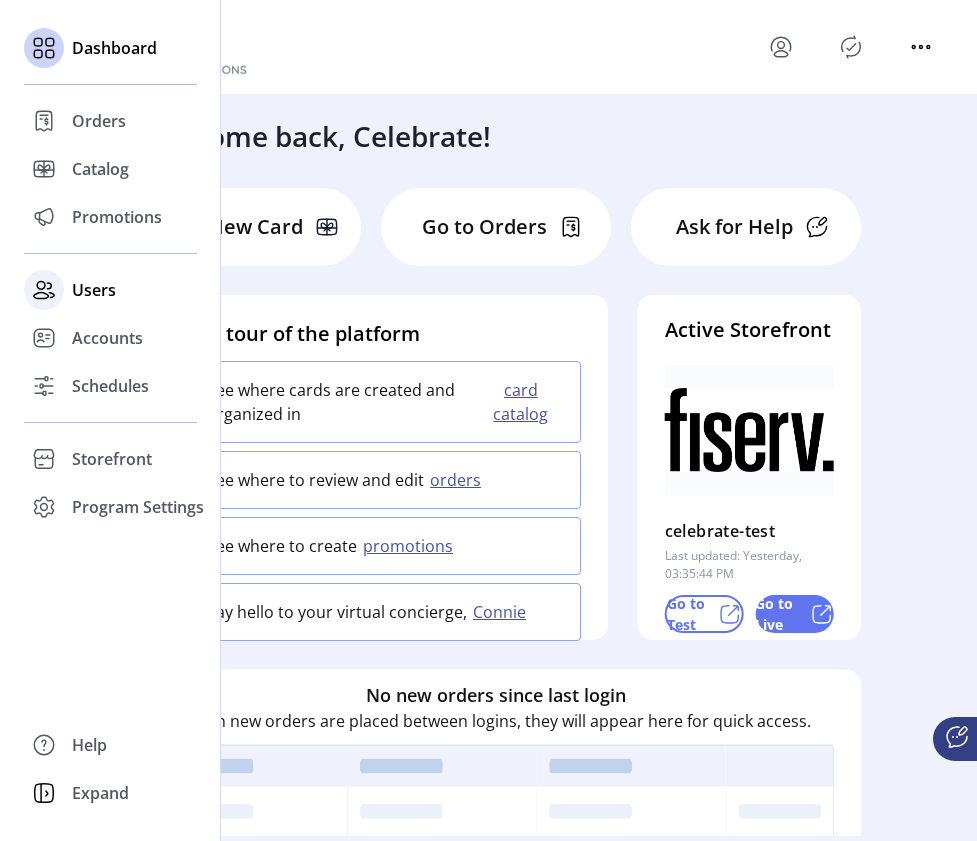click on "Users" at bounding box center [99, 121] 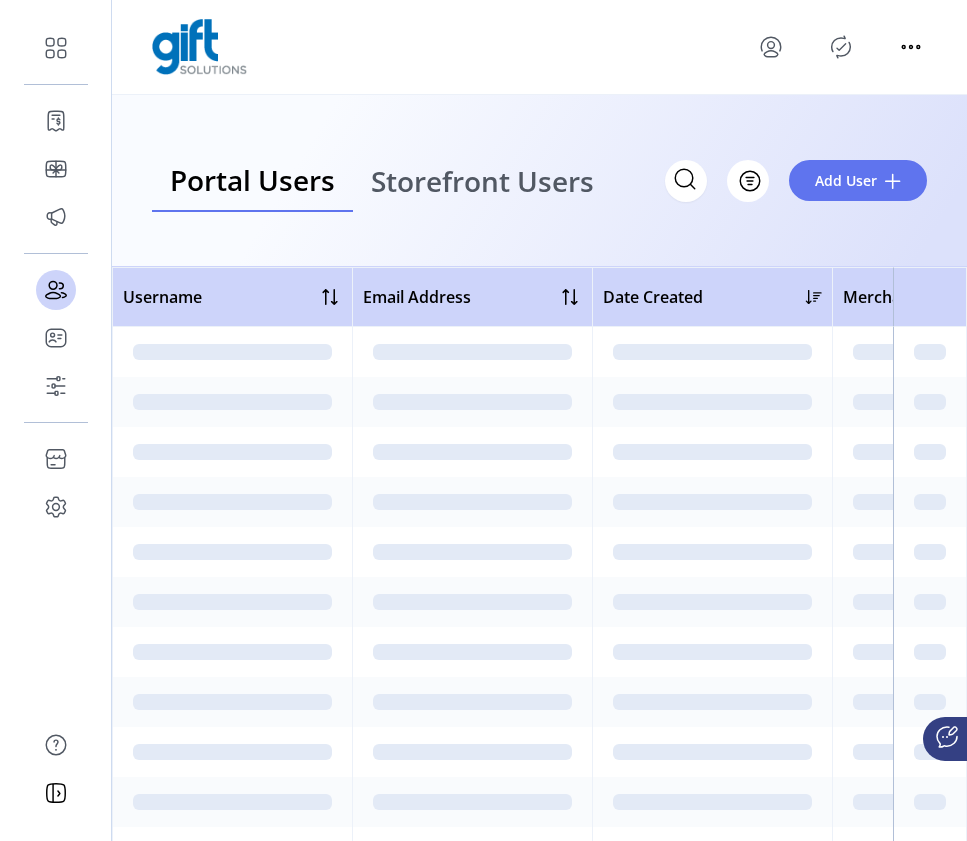 click on "Storefront Users" at bounding box center [482, 181] 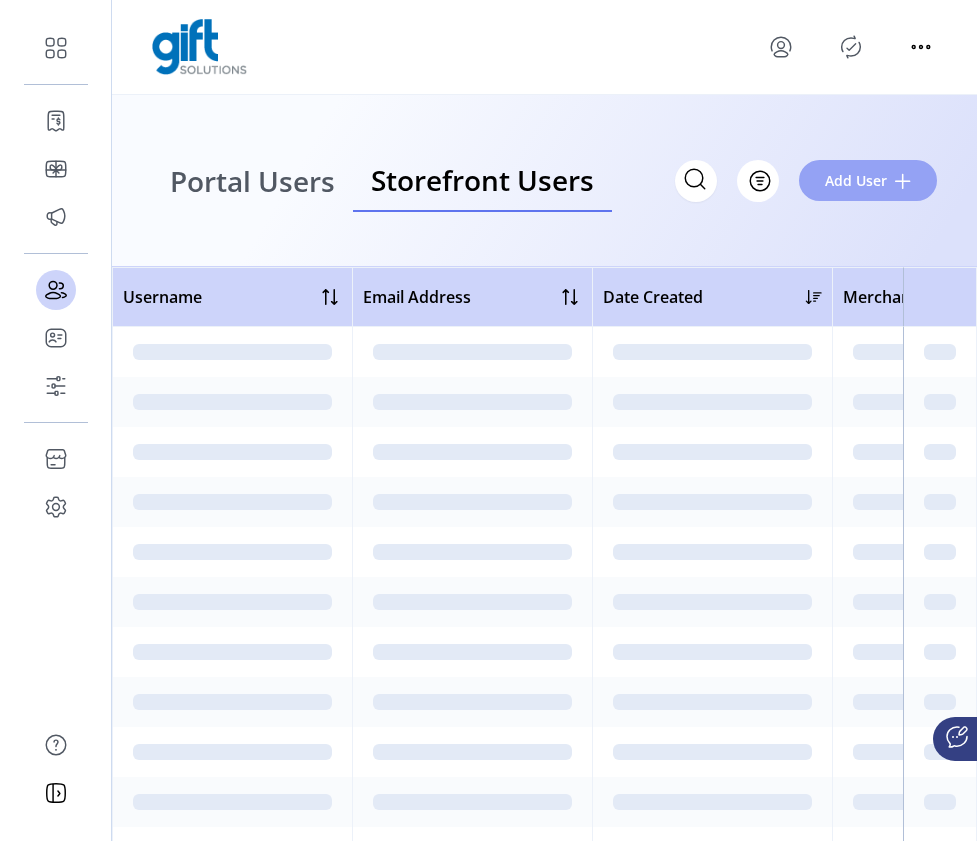 click on "Add User" at bounding box center [856, 180] 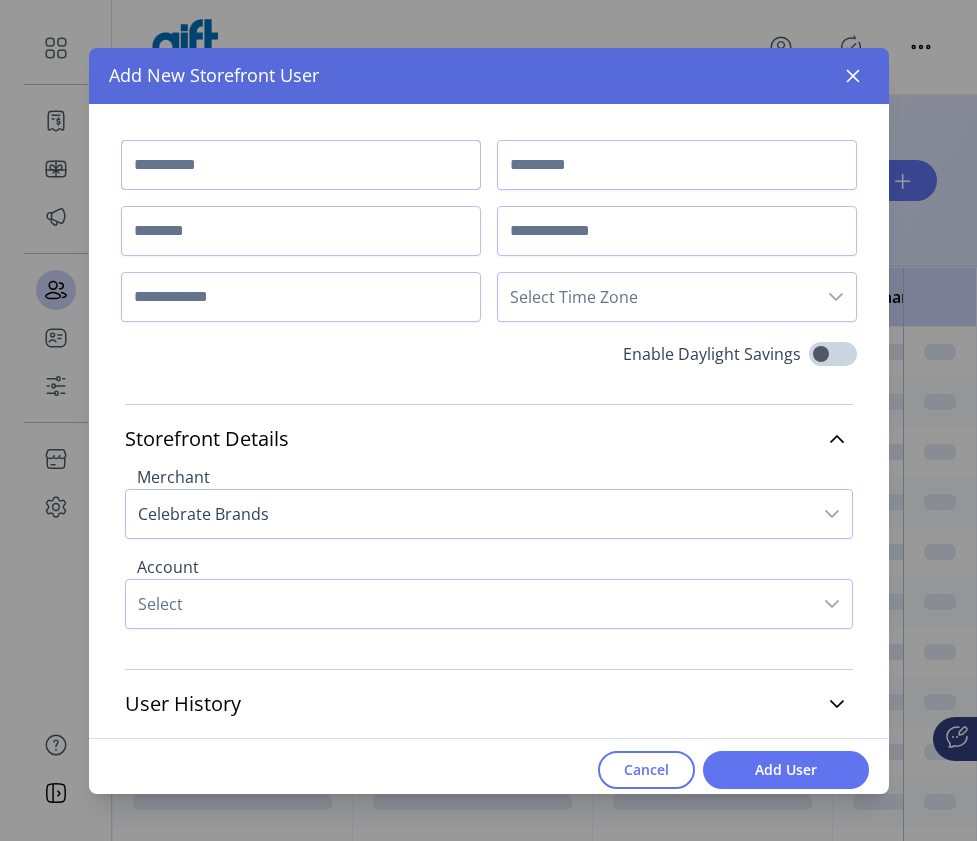 click at bounding box center (301, 165) 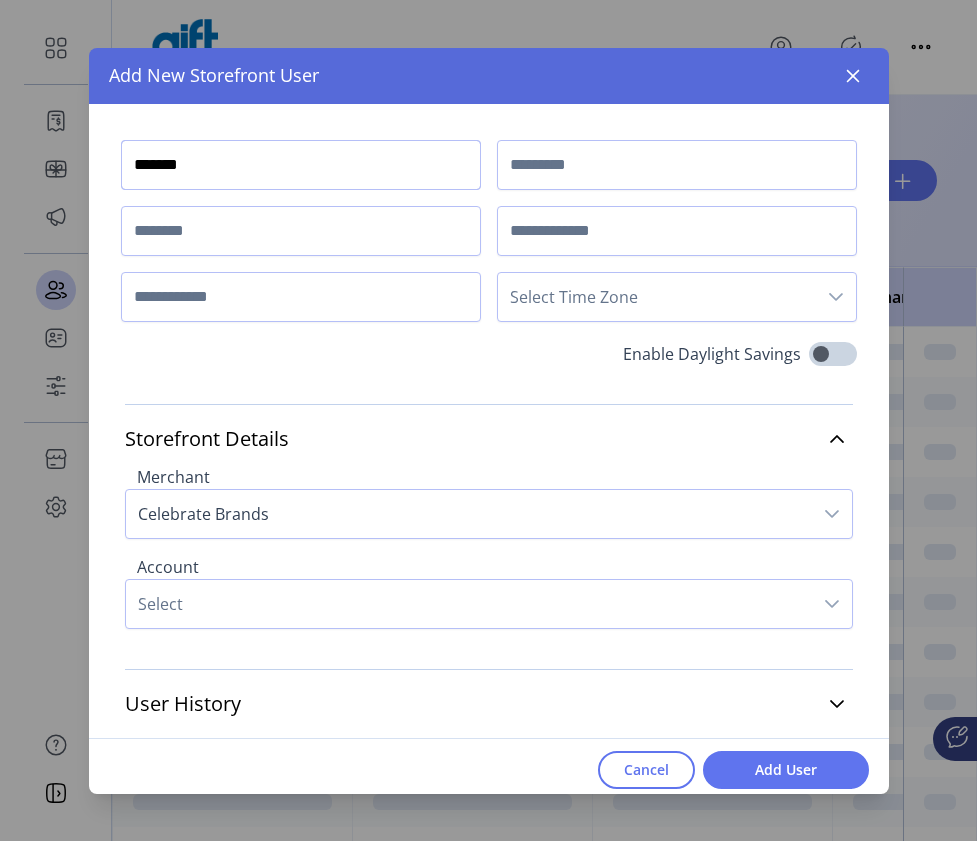 type on "*******" 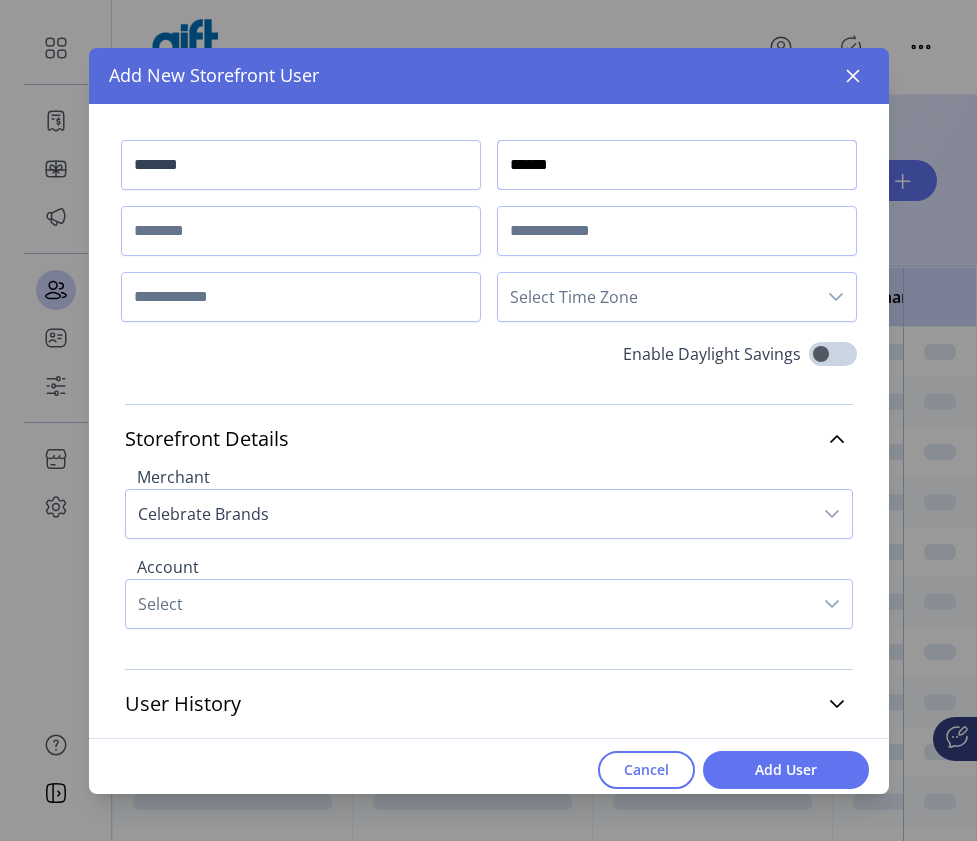 type on "******" 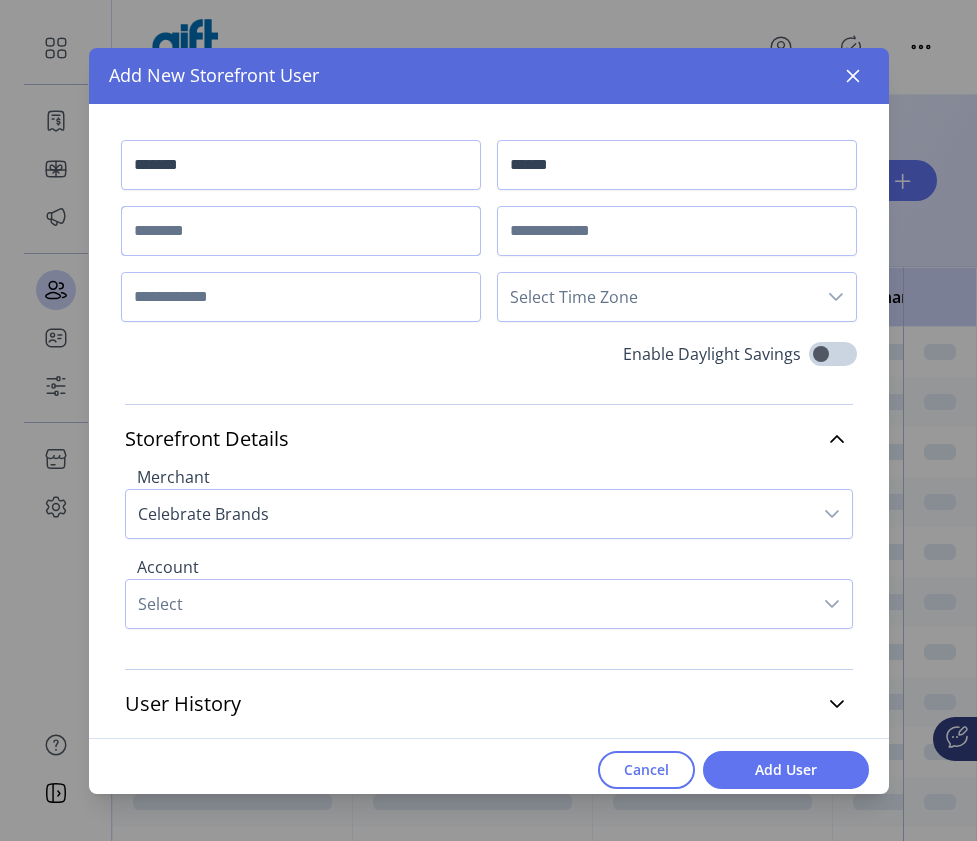 click at bounding box center (301, 231) 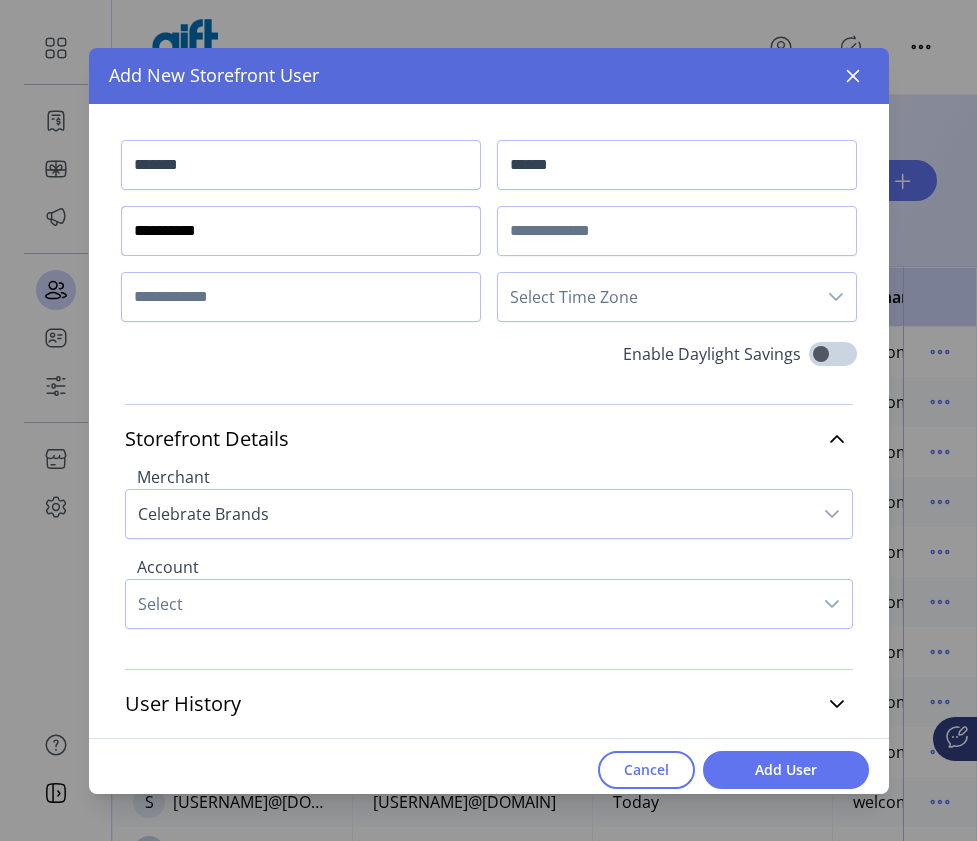 type on "**********" 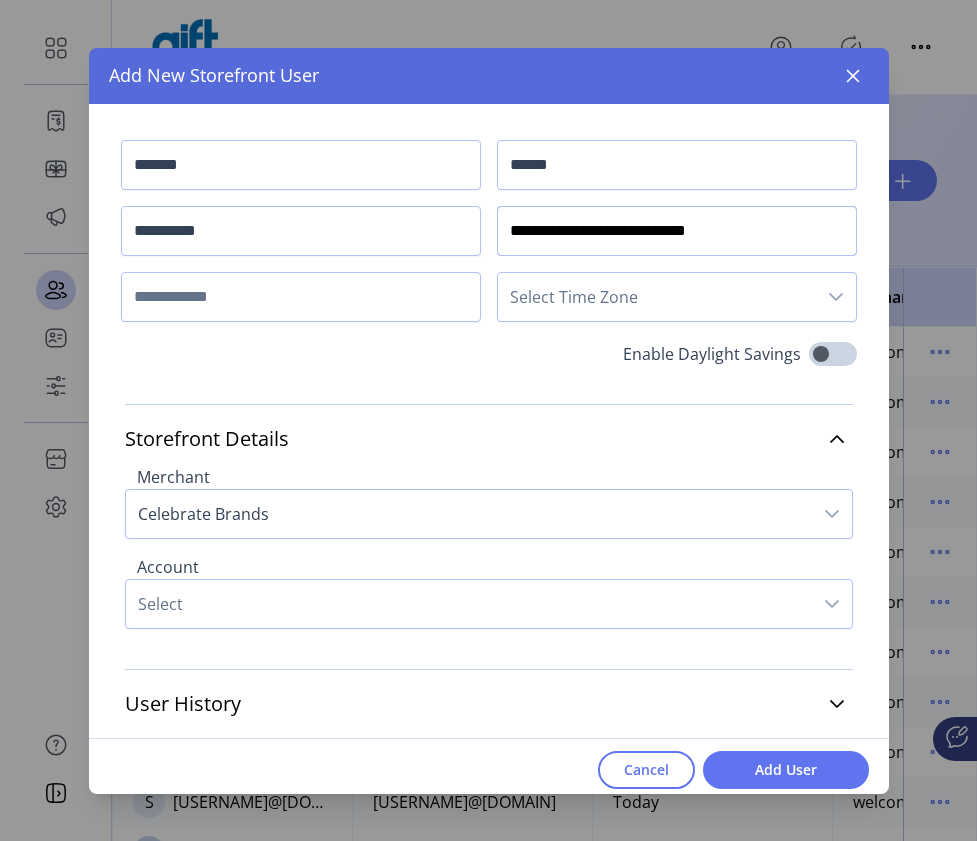 type on "**********" 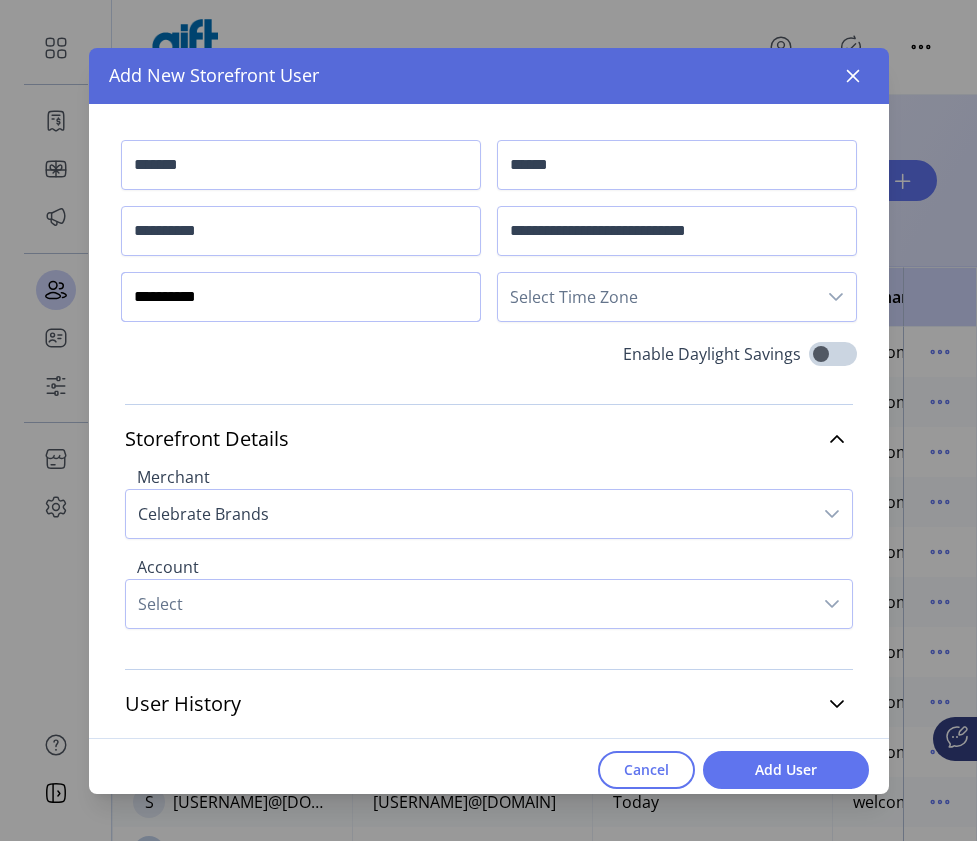 type on "**********" 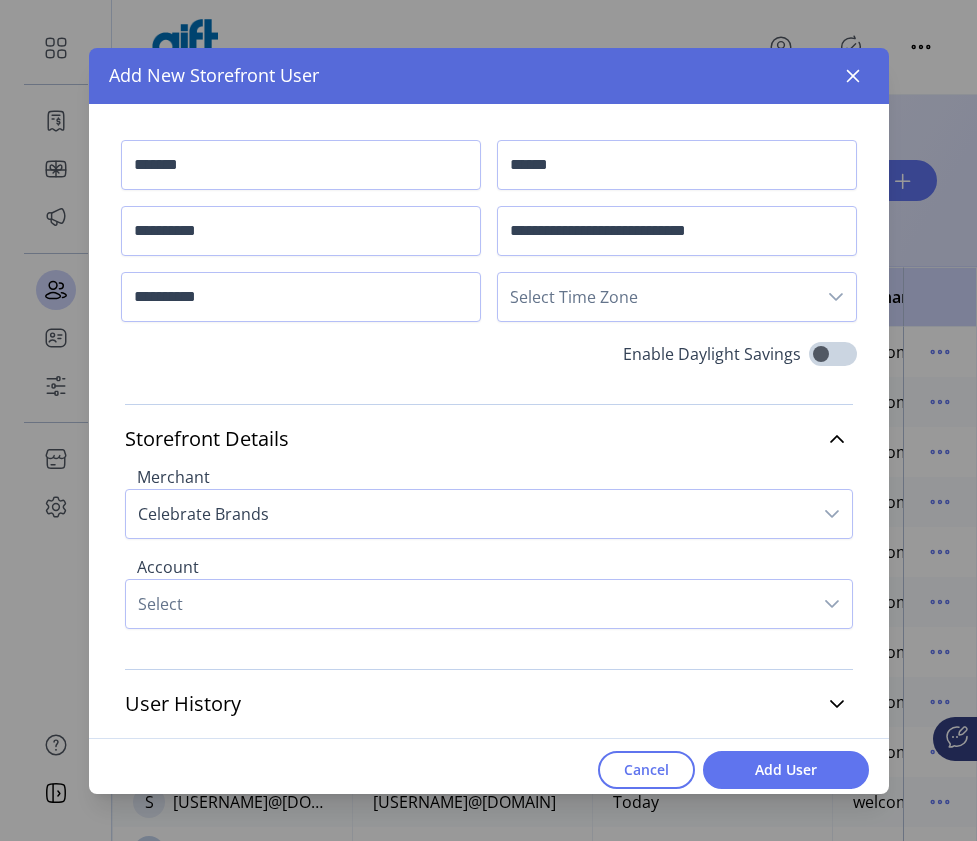 click on "Select Time Zone" at bounding box center (657, 297) 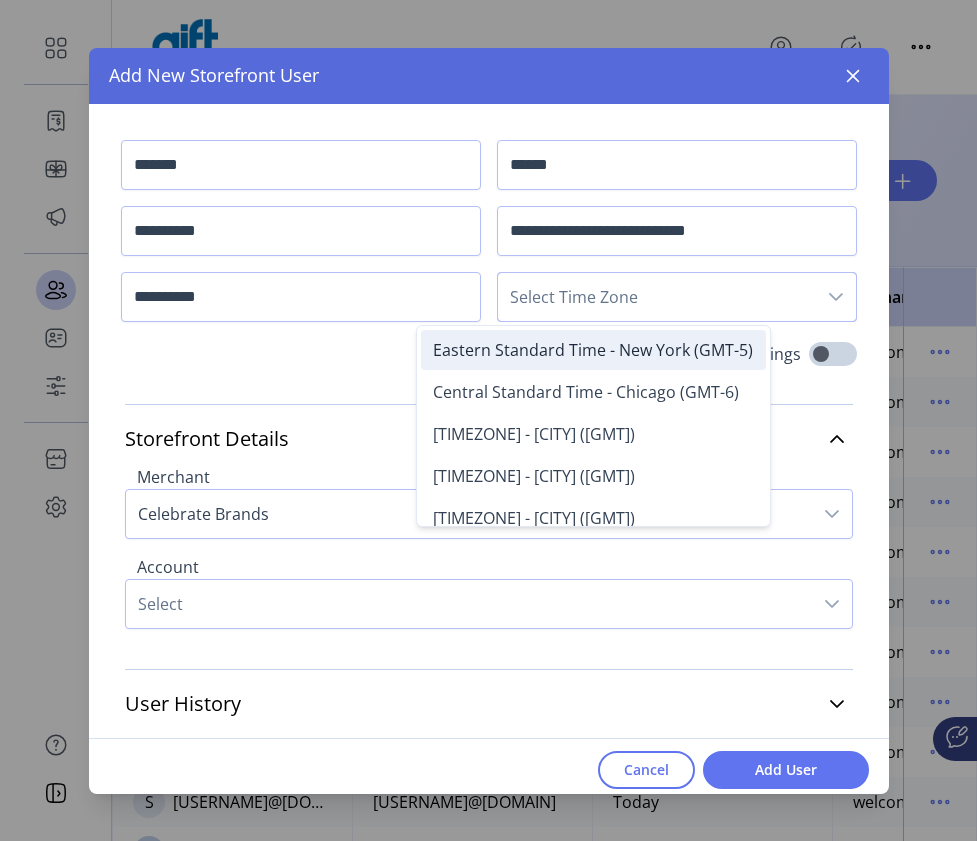 click on "Eastern Standard Time - New York (GMT-5)" at bounding box center (593, 350) 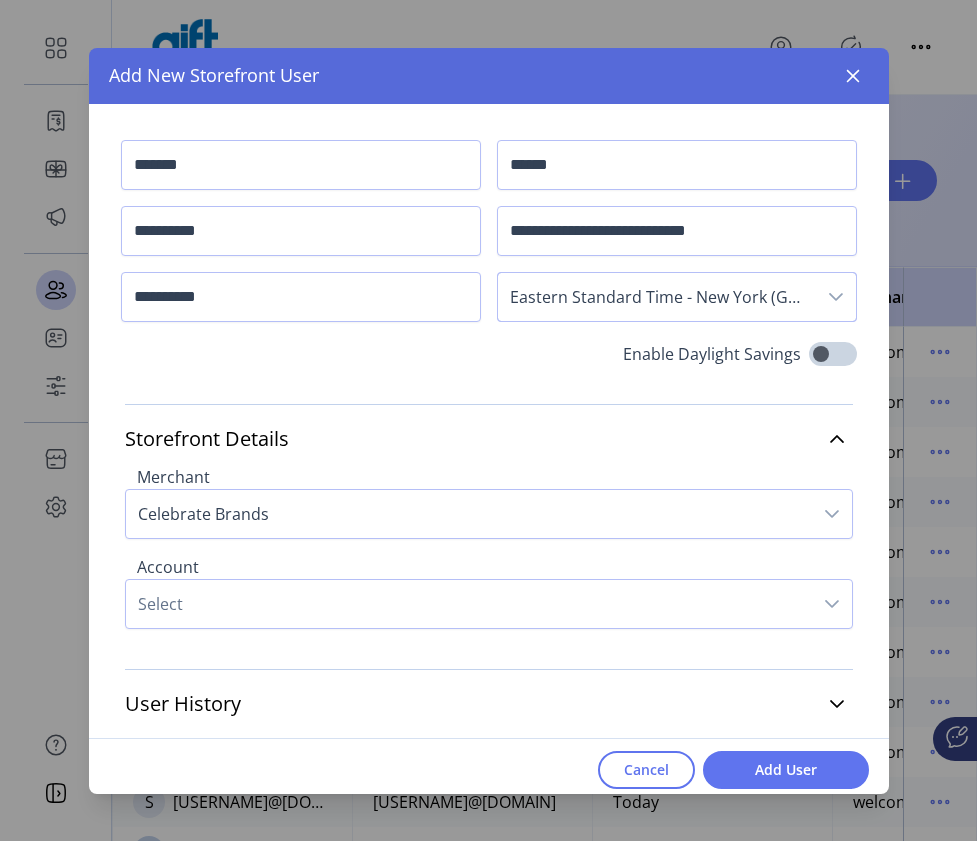 click on "Select" at bounding box center [469, 604] 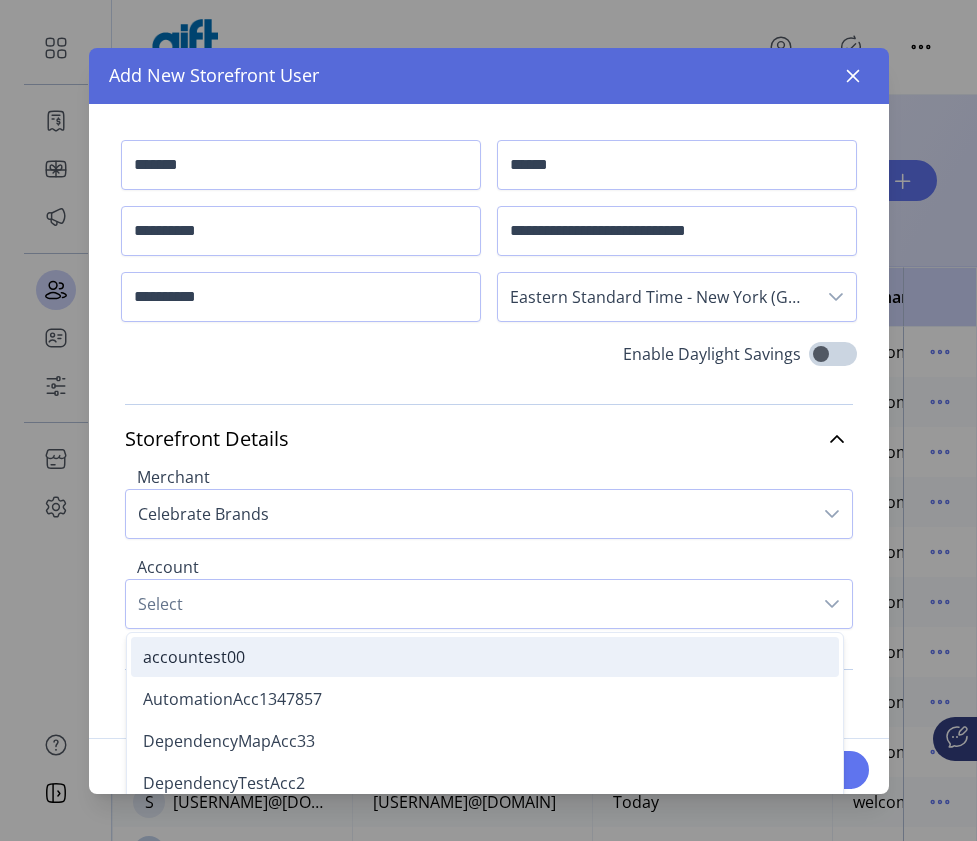 click on "accountest00" at bounding box center [485, 657] 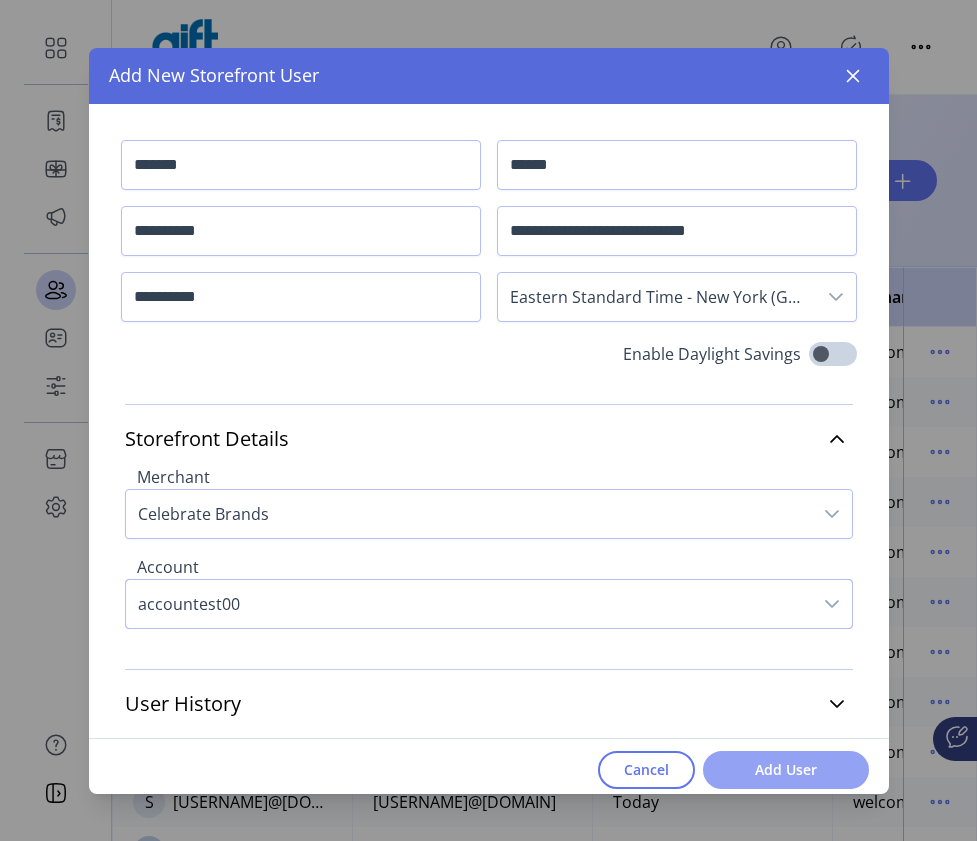 click on "Add User" at bounding box center [786, 769] 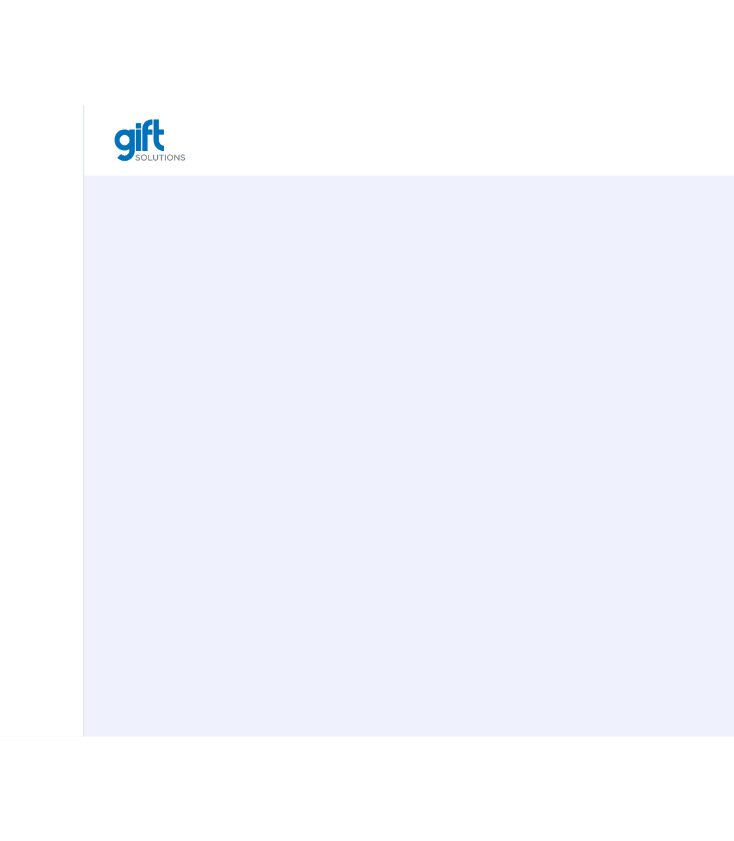 scroll, scrollTop: 0, scrollLeft: 0, axis: both 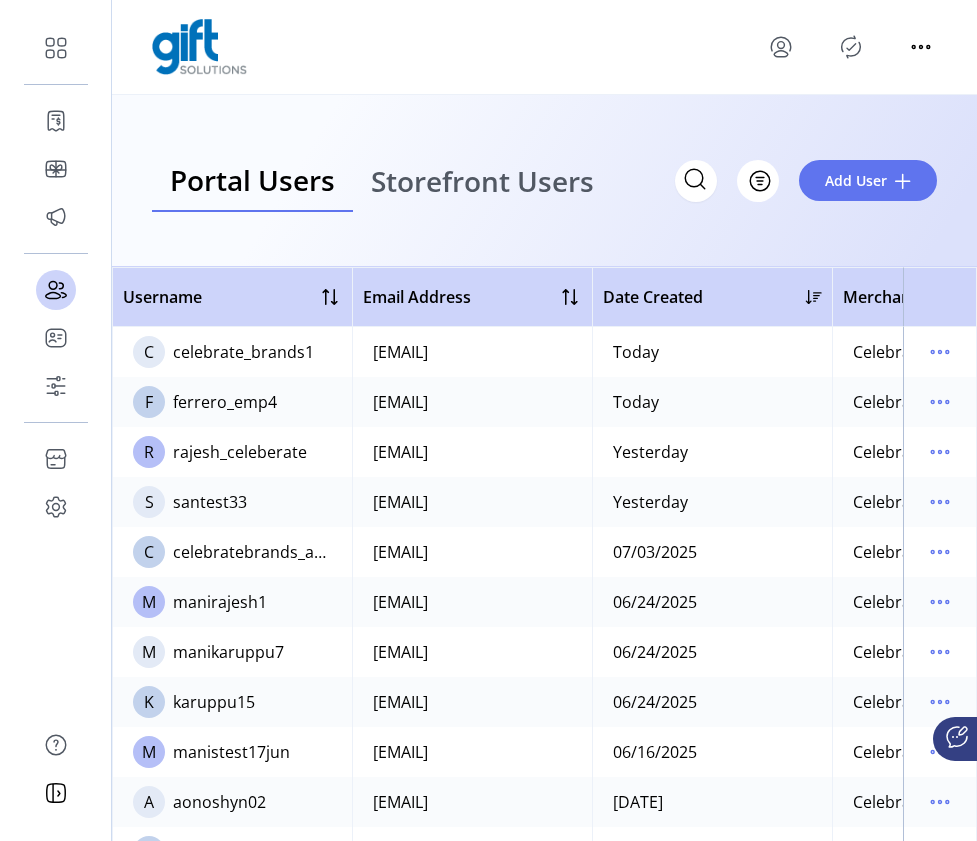 click on "Storefront Users" at bounding box center [482, 181] 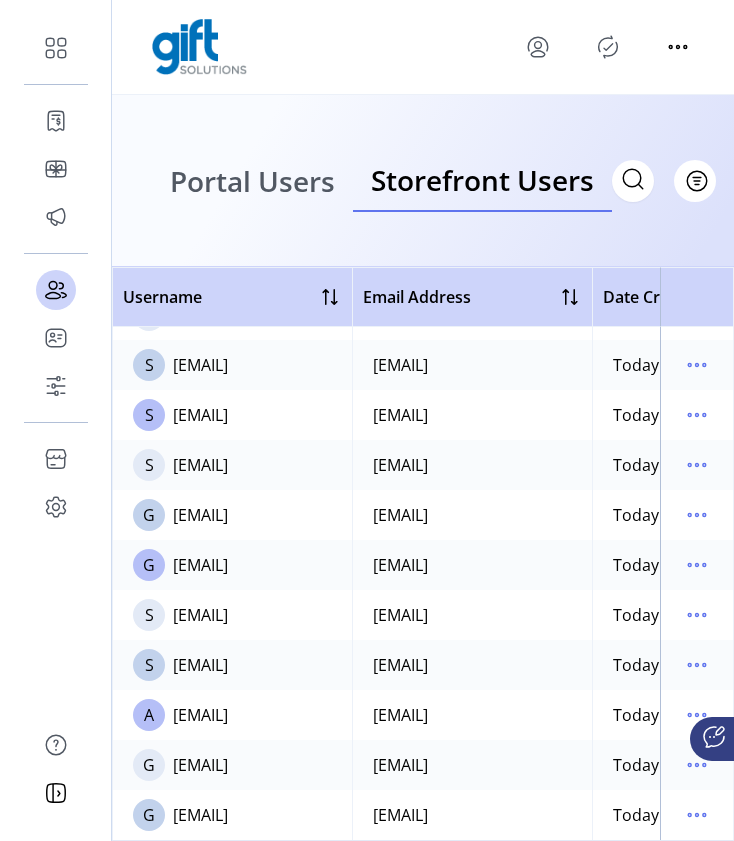 scroll, scrollTop: 353, scrollLeft: 0, axis: vertical 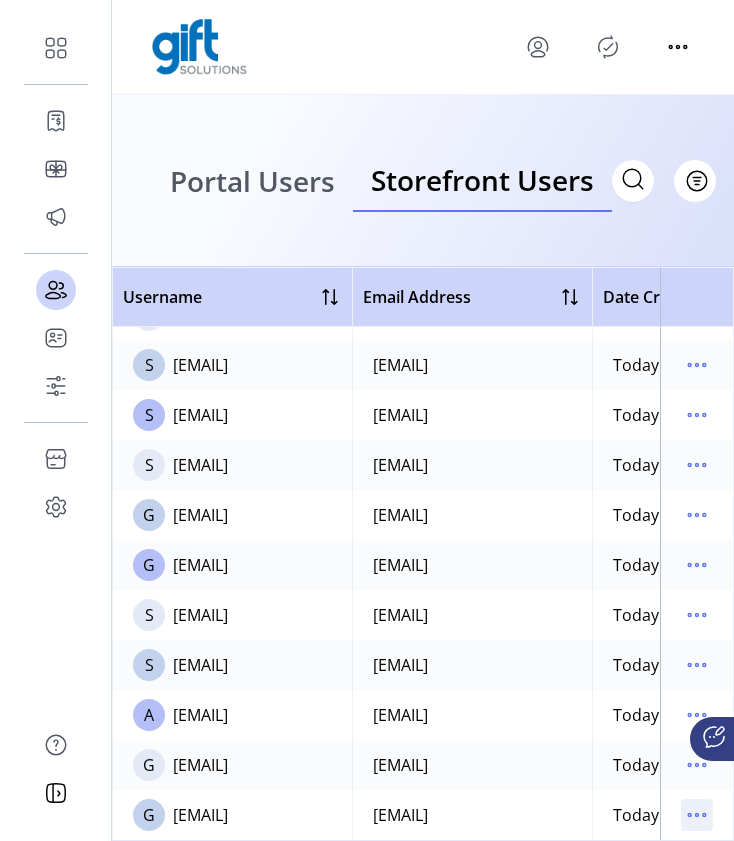 click at bounding box center (697, 815) 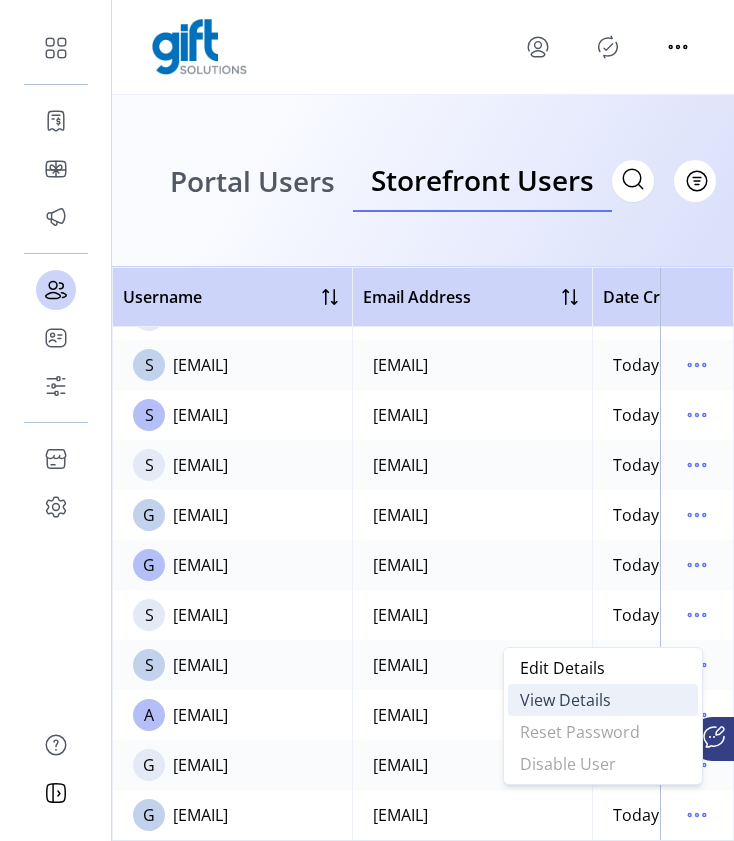 click on "View Details" at bounding box center [565, 700] 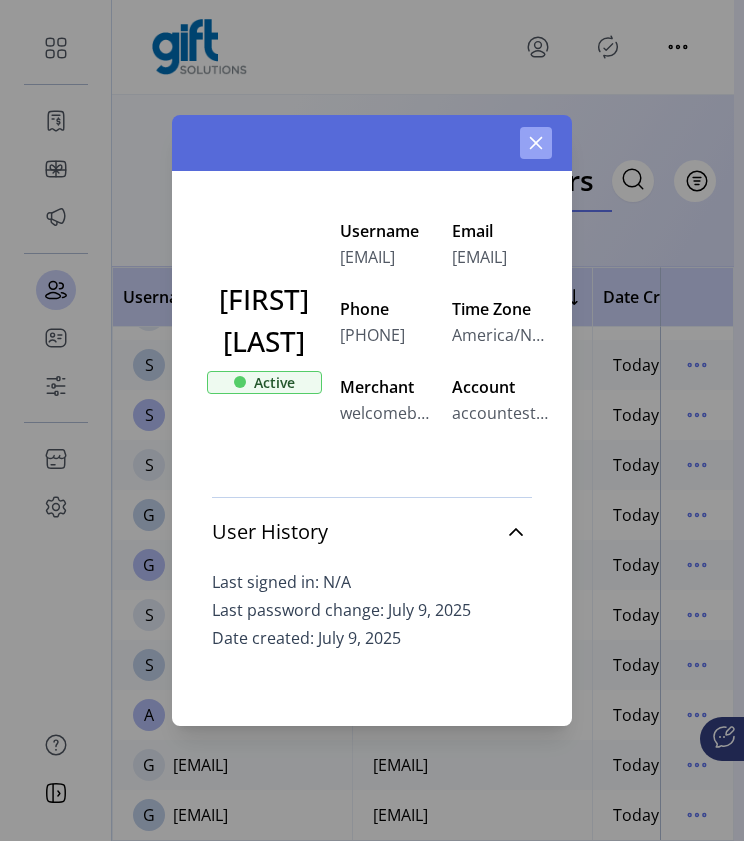 click at bounding box center [536, 143] 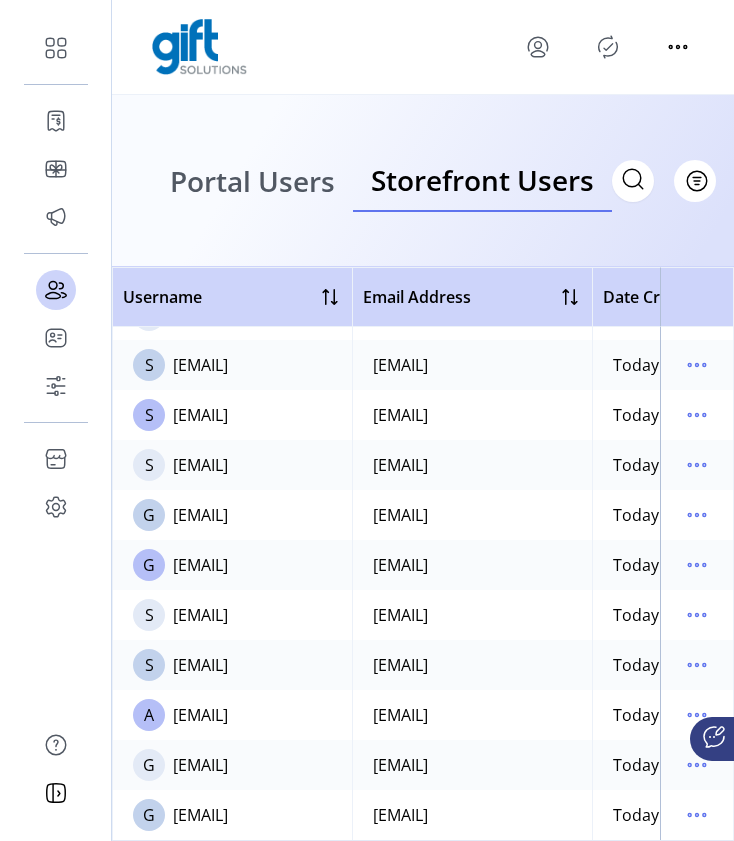 click at bounding box center (608, 47) 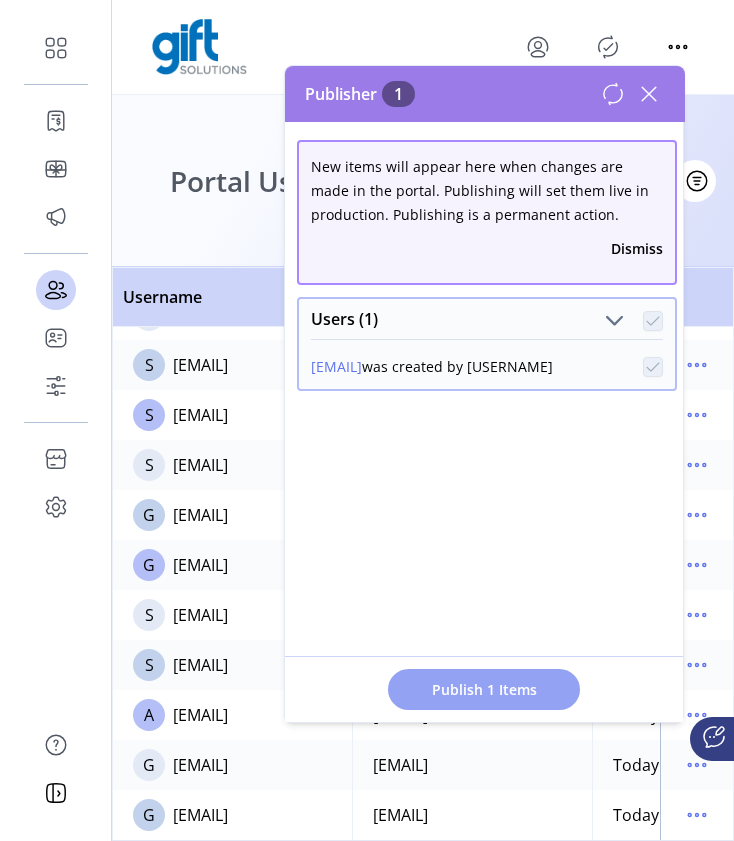 click on "Publish 1 Items" at bounding box center [484, 689] 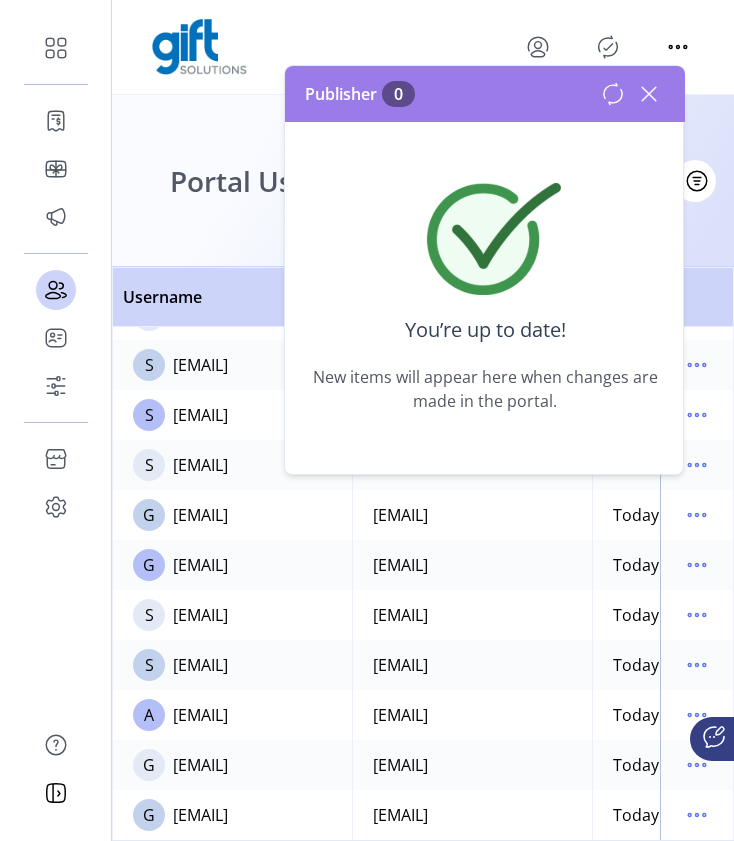 click at bounding box center [649, 94] 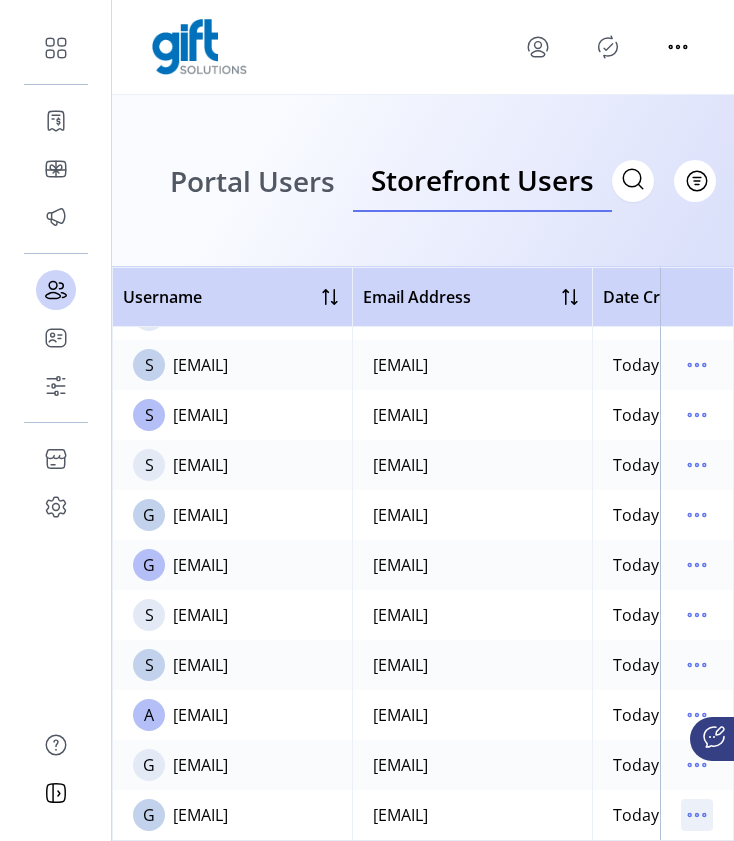 click at bounding box center (697, 815) 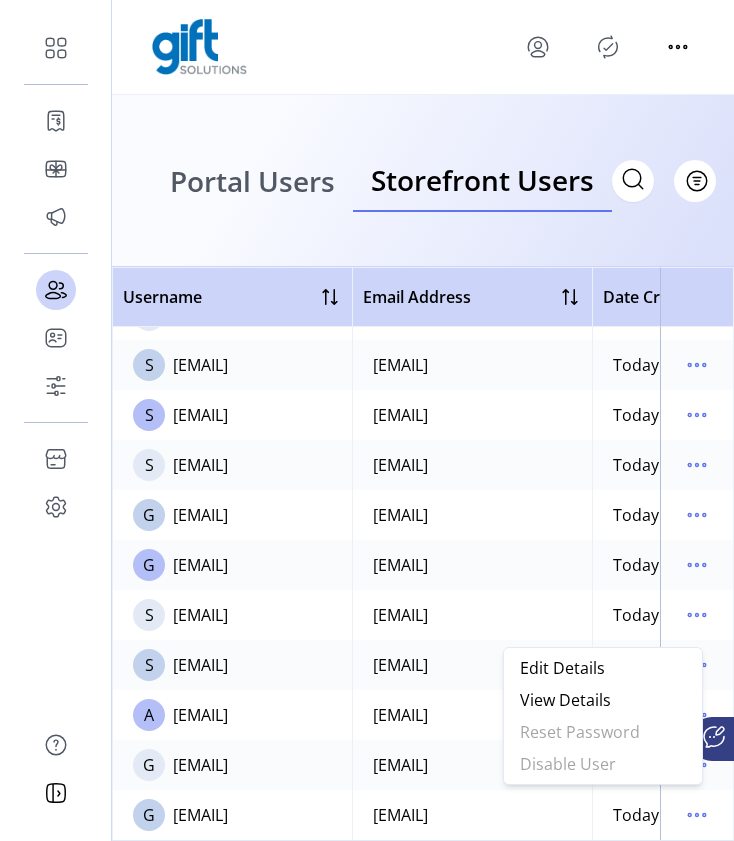 click on "Portal Users" at bounding box center (252, 181) 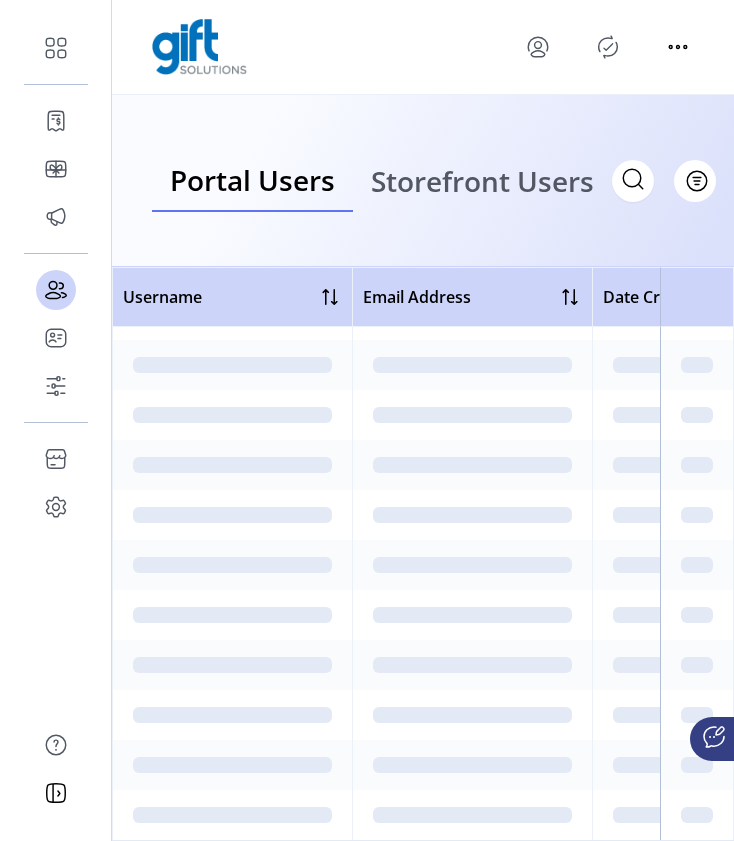 scroll, scrollTop: 0, scrollLeft: 0, axis: both 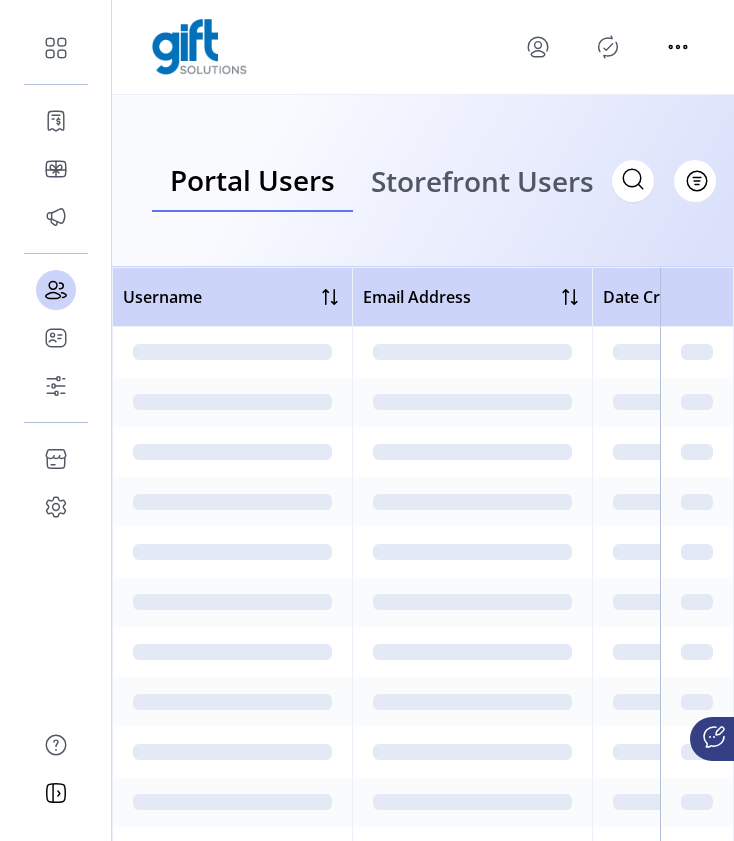 click on "Storefront Users" at bounding box center (482, 181) 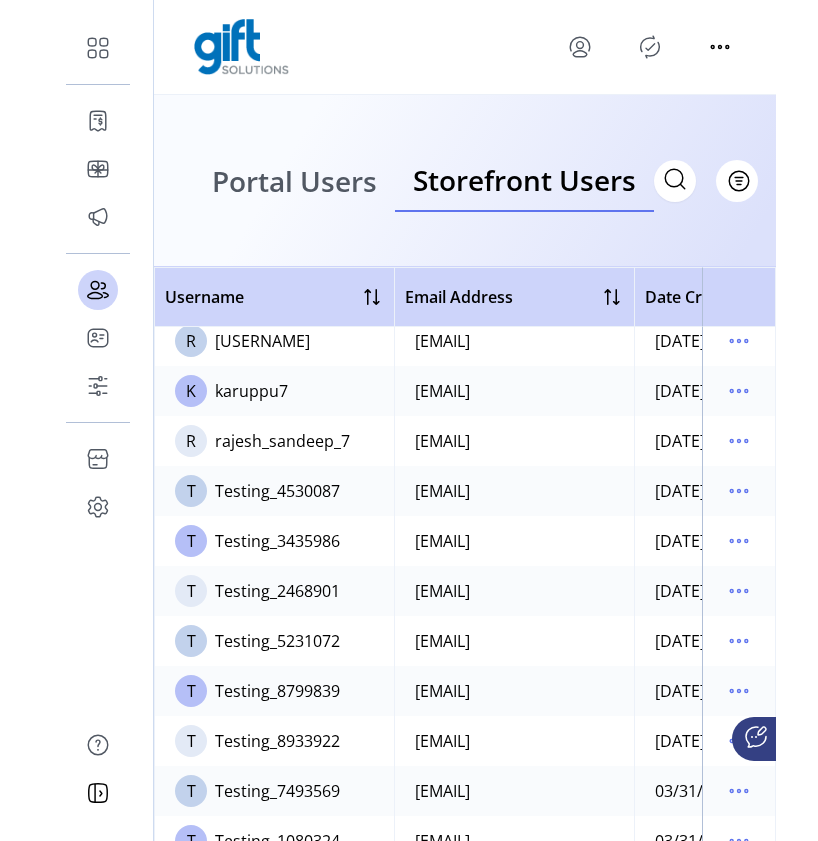 scroll, scrollTop: 4264, scrollLeft: 0, axis: vertical 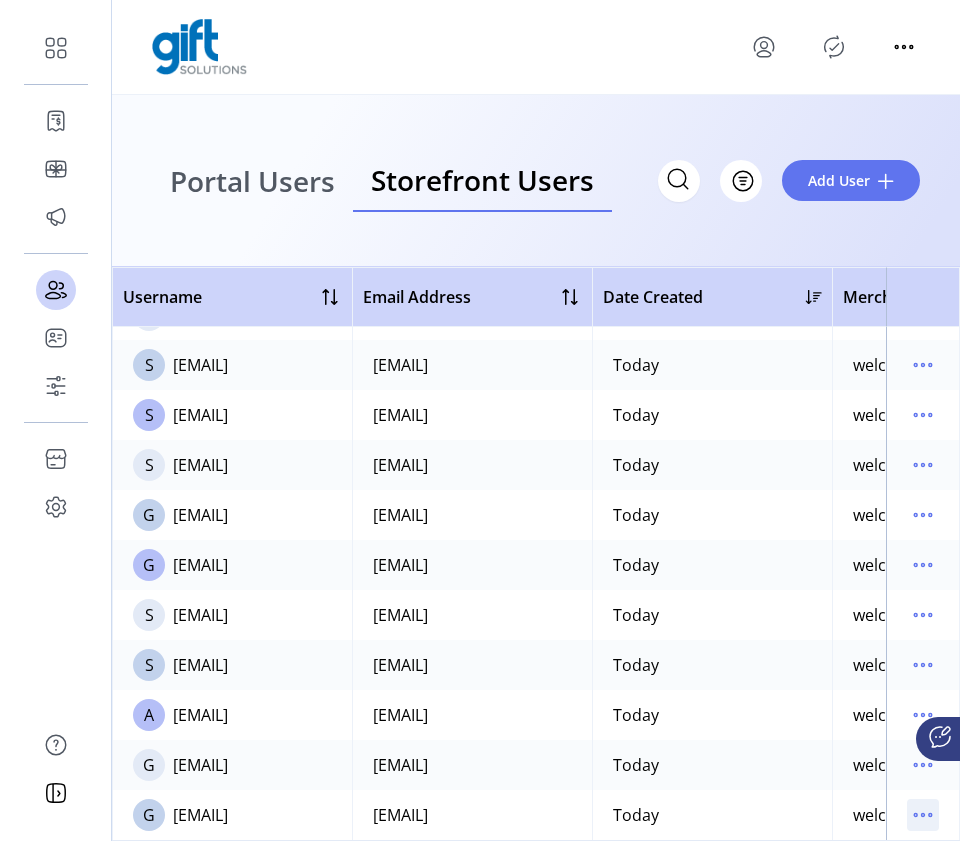 click at bounding box center [923, 815] 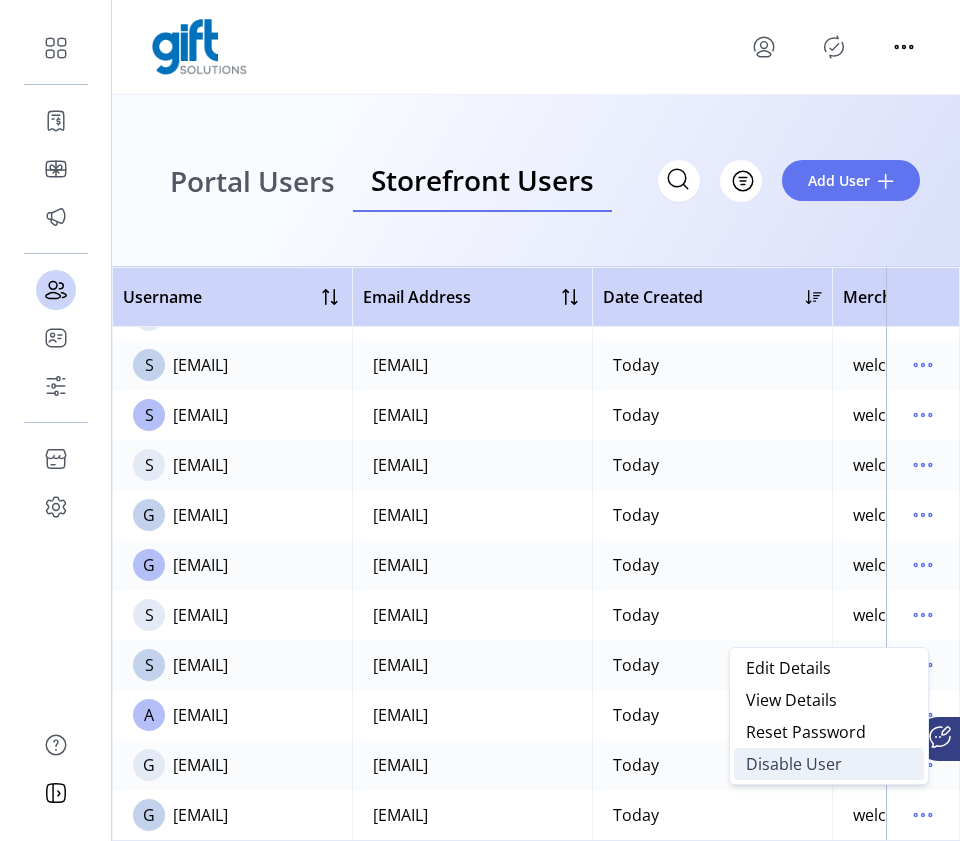 click on "Disable User" at bounding box center (794, 764) 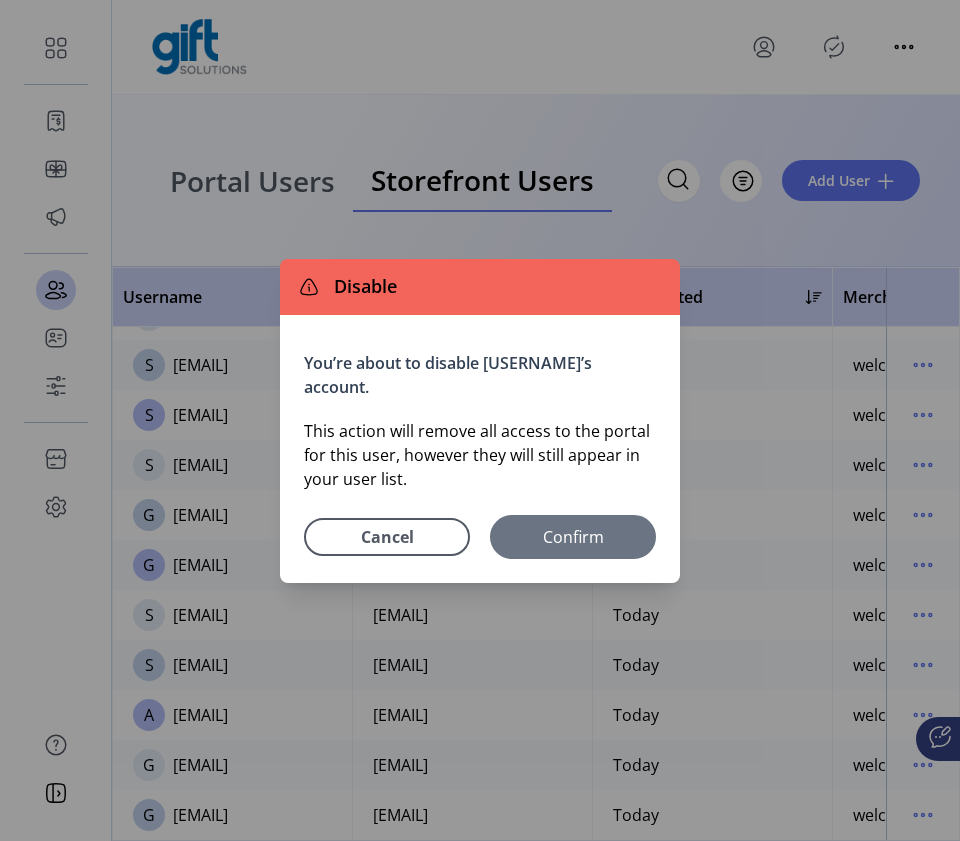 click on "Confirm" at bounding box center (573, 537) 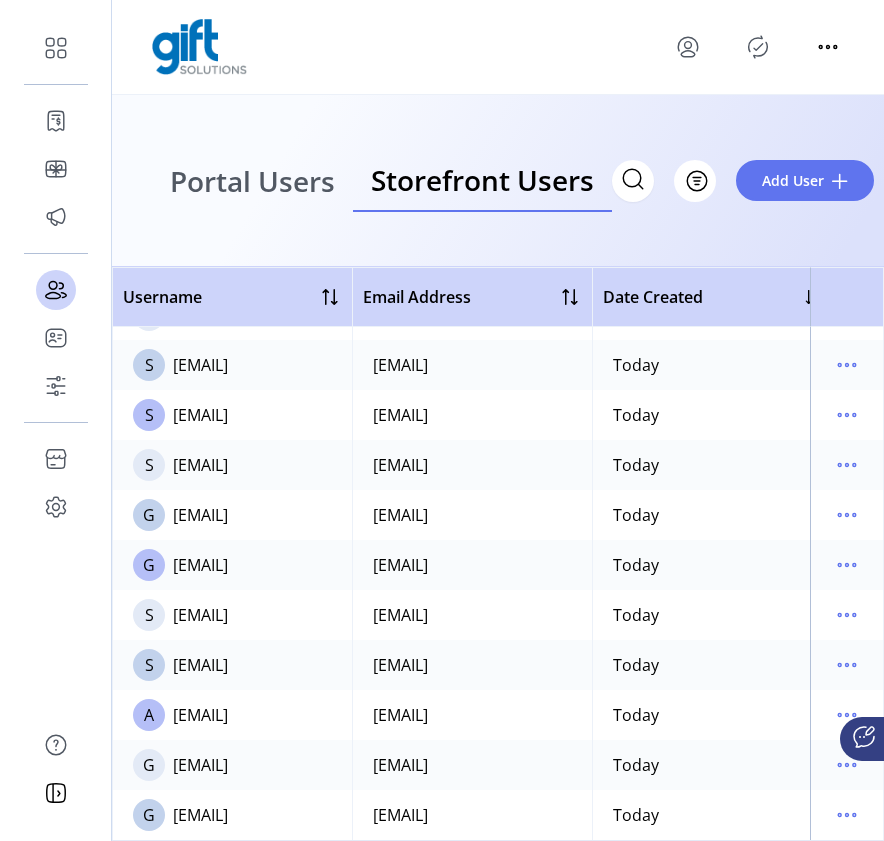 scroll, scrollTop: 353, scrollLeft: 0, axis: vertical 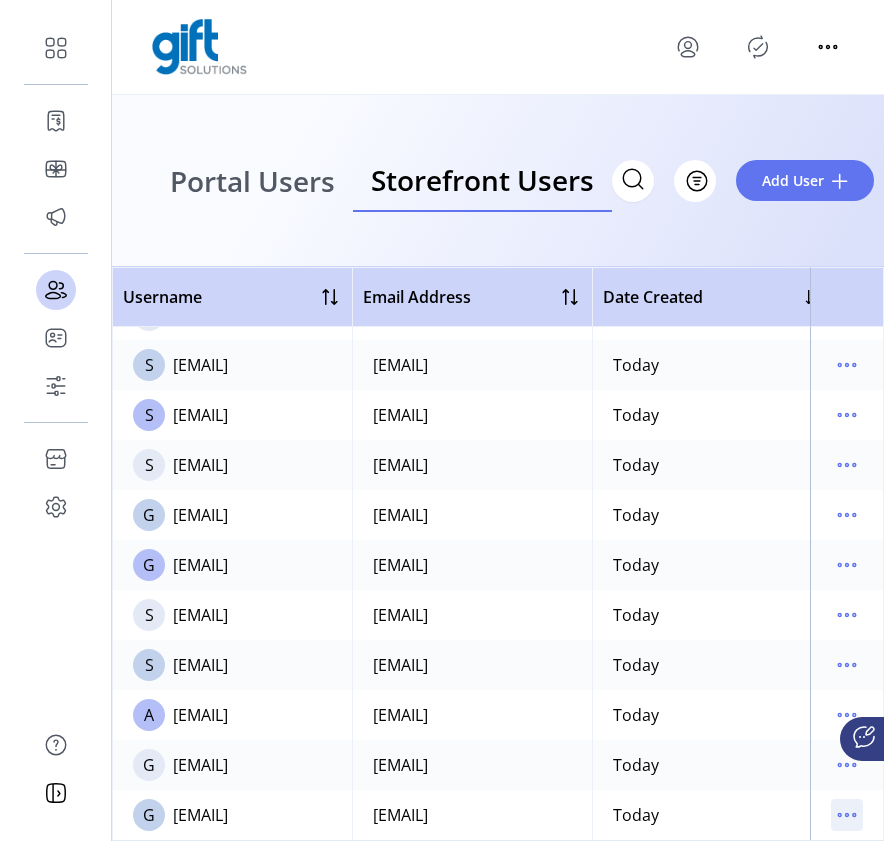 click at bounding box center (854, 815) 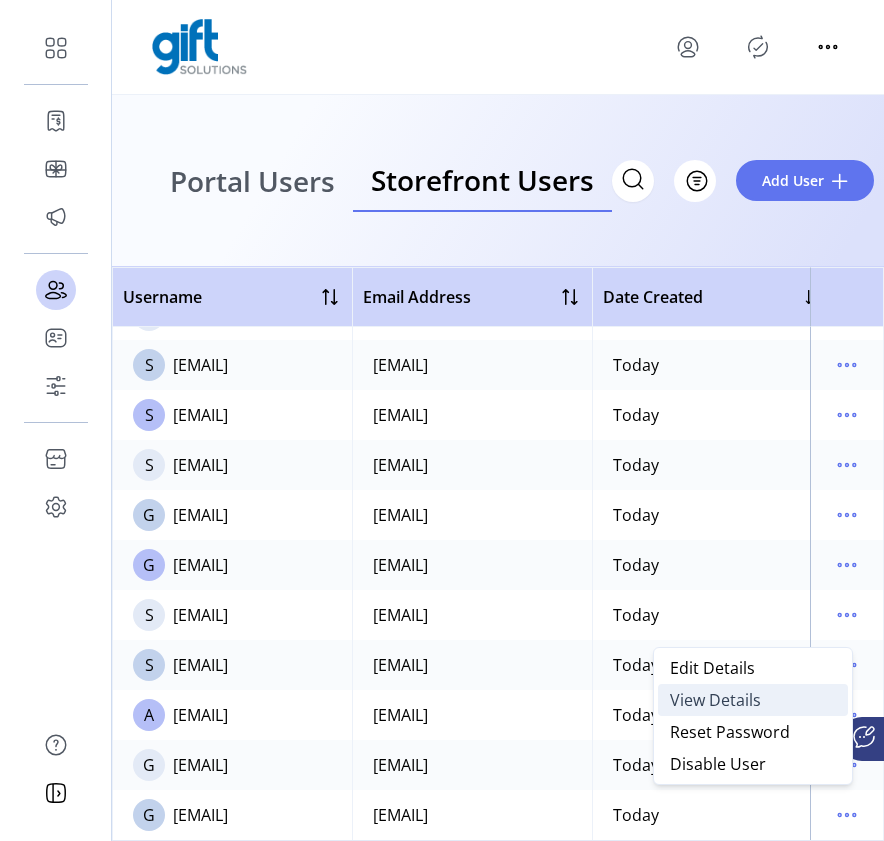 click on "View Details" at bounding box center (753, 700) 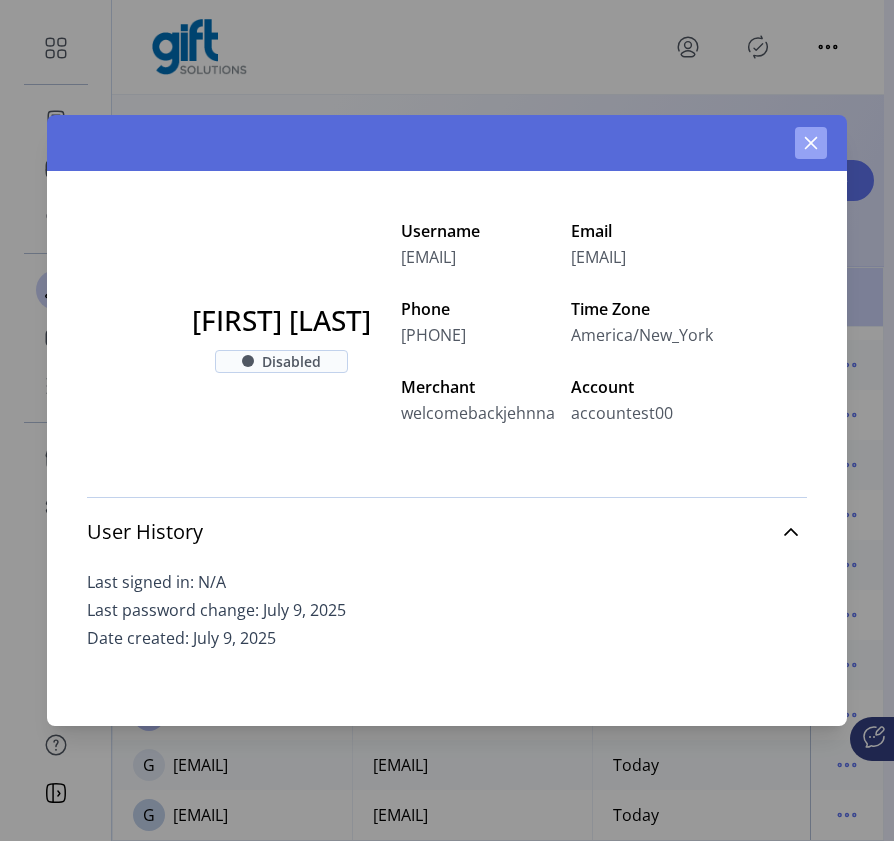 click at bounding box center (811, 143) 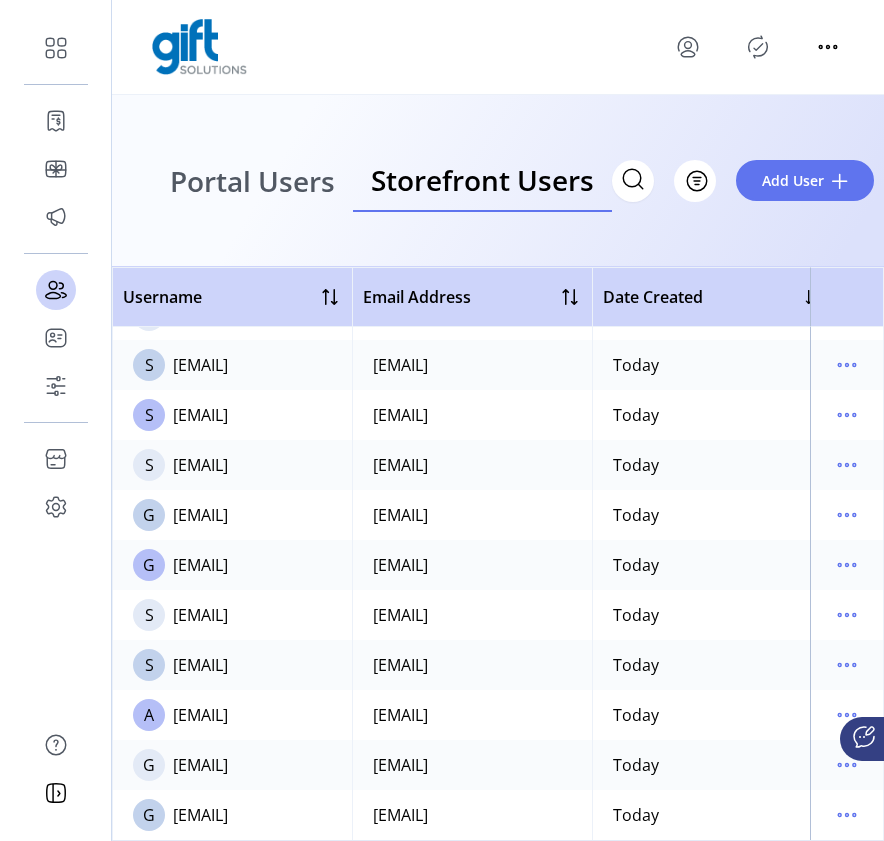 scroll, scrollTop: 16, scrollLeft: 0, axis: vertical 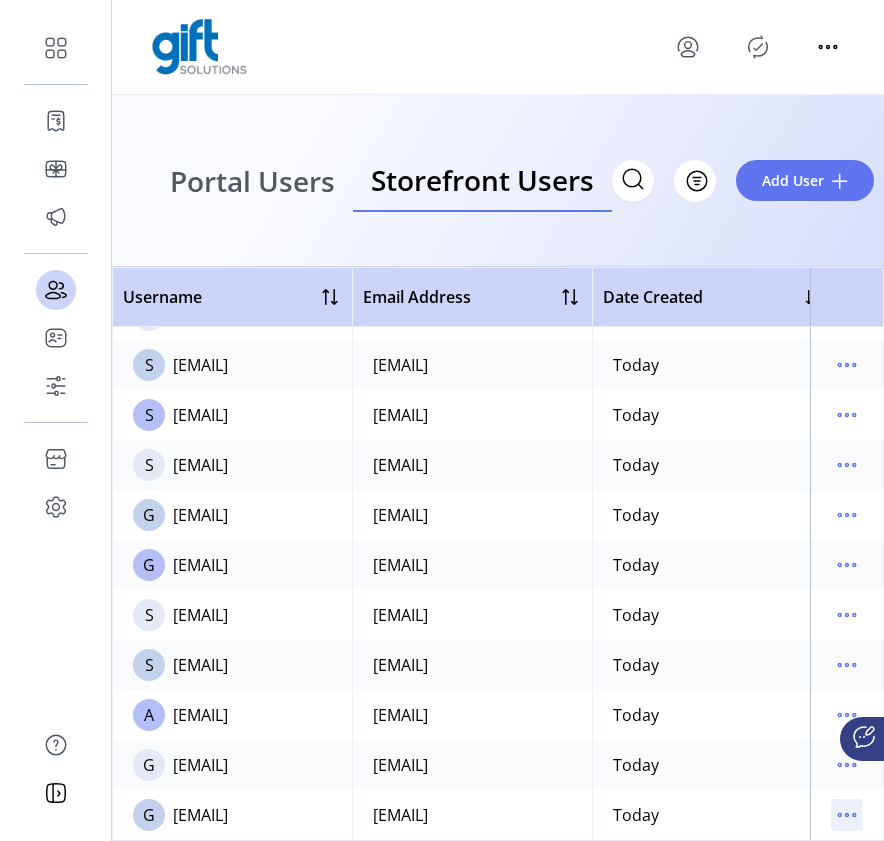 click at bounding box center (847, 815) 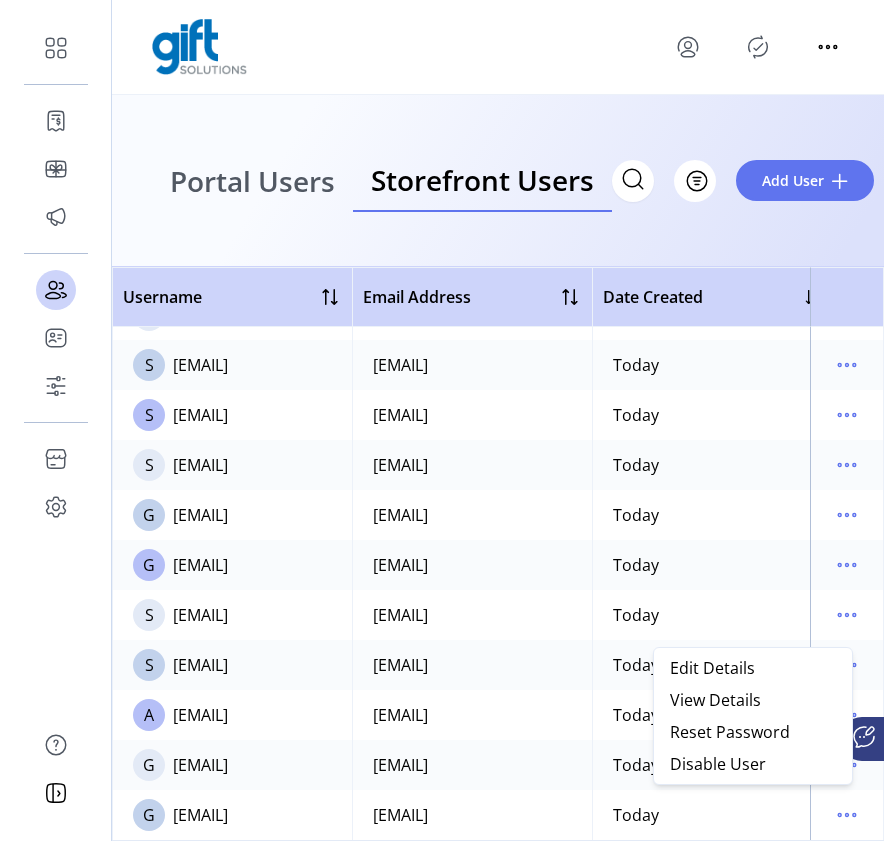 click on "Portal Users" at bounding box center [252, 181] 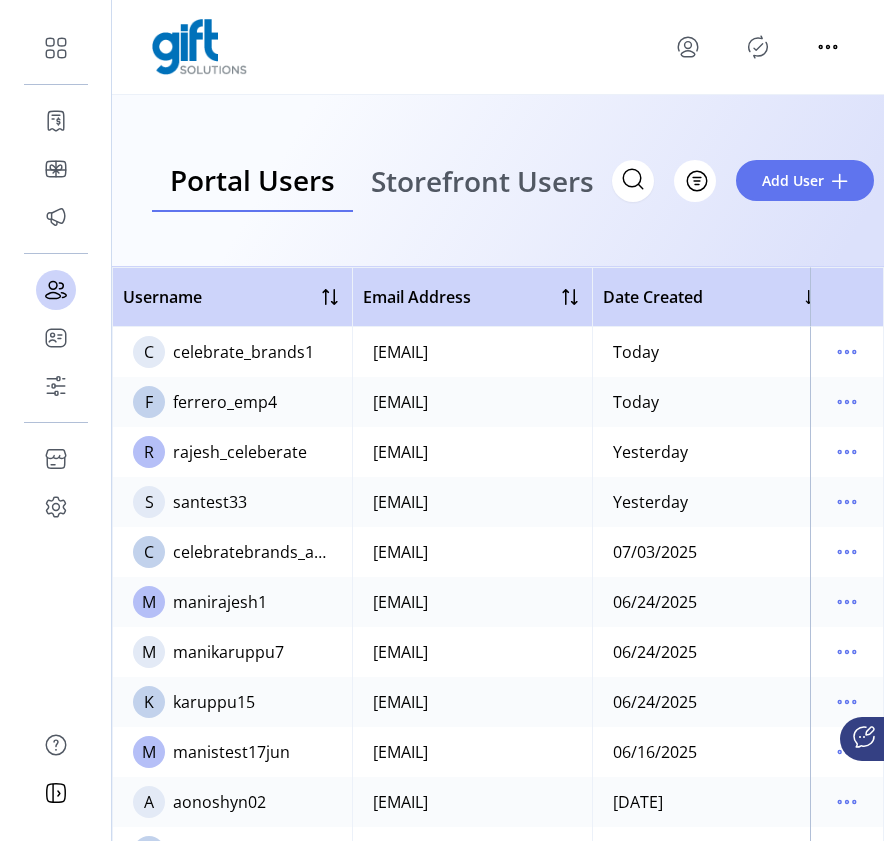 click on "Storefront Users" at bounding box center (482, 181) 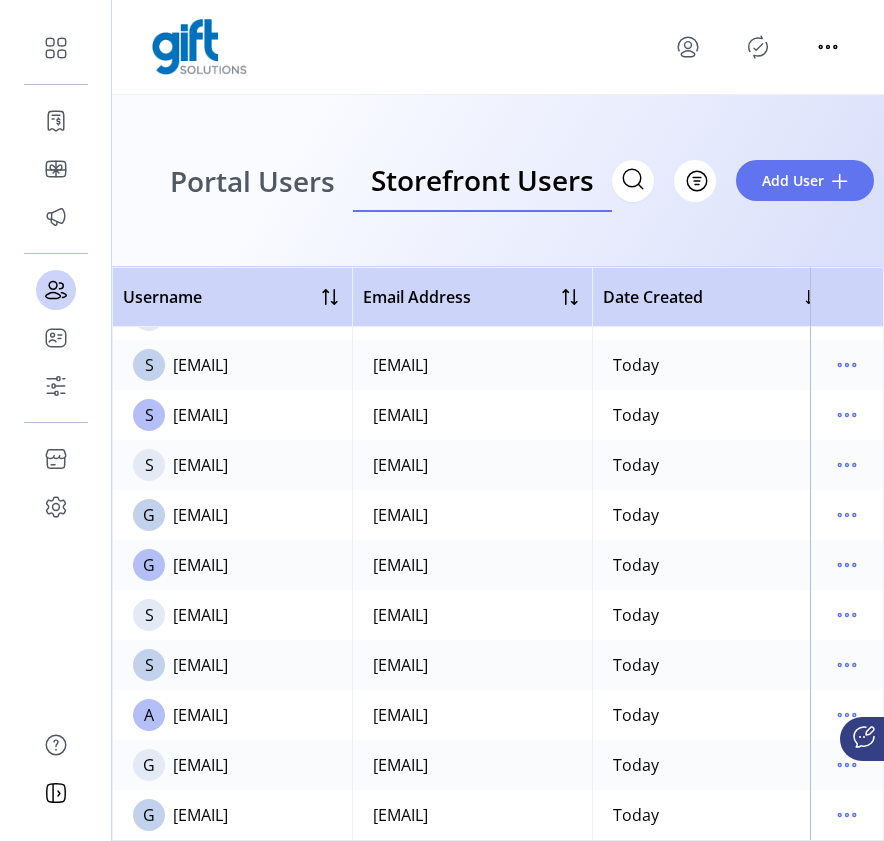 scroll, scrollTop: 353, scrollLeft: 0, axis: vertical 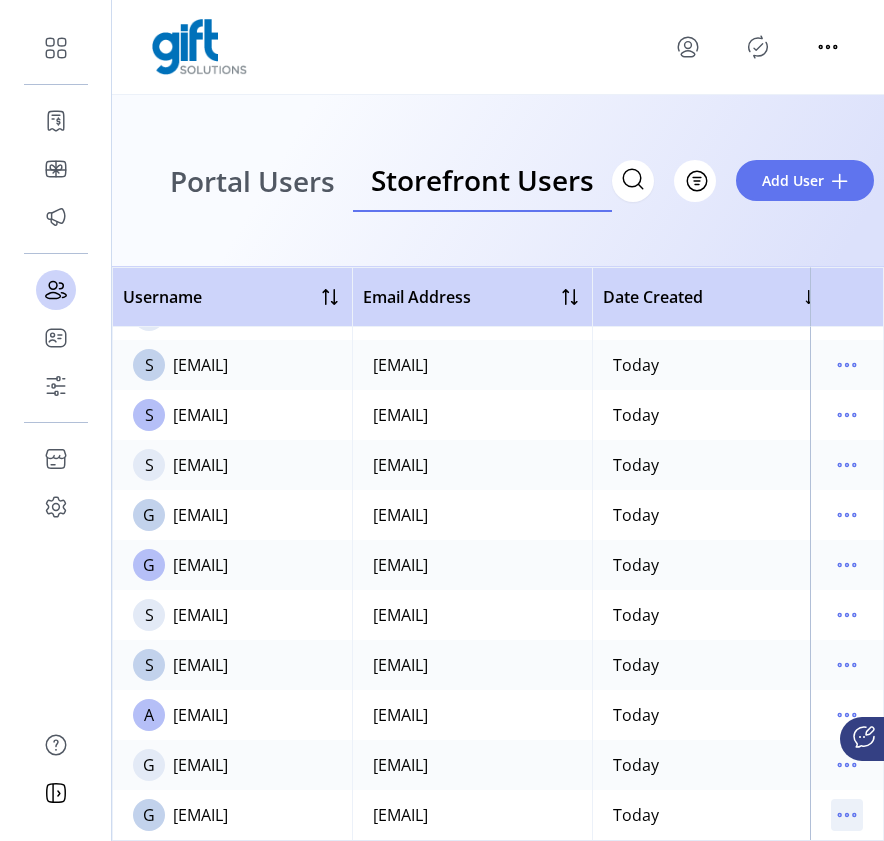 click at bounding box center (847, 815) 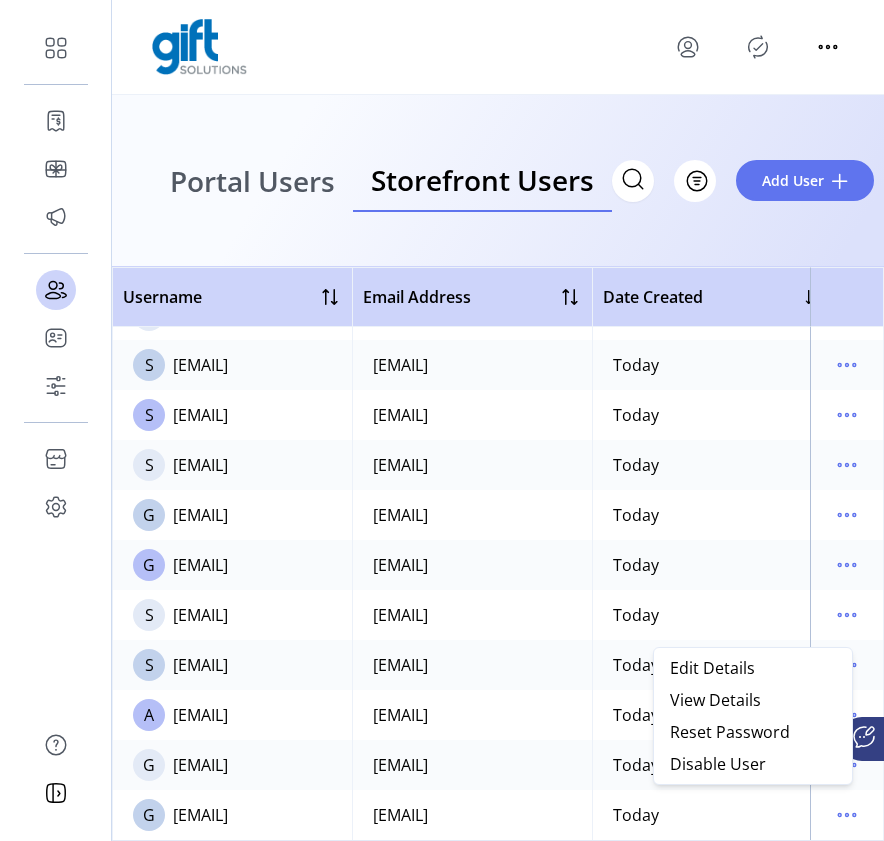 click at bounding box center [847, 815] 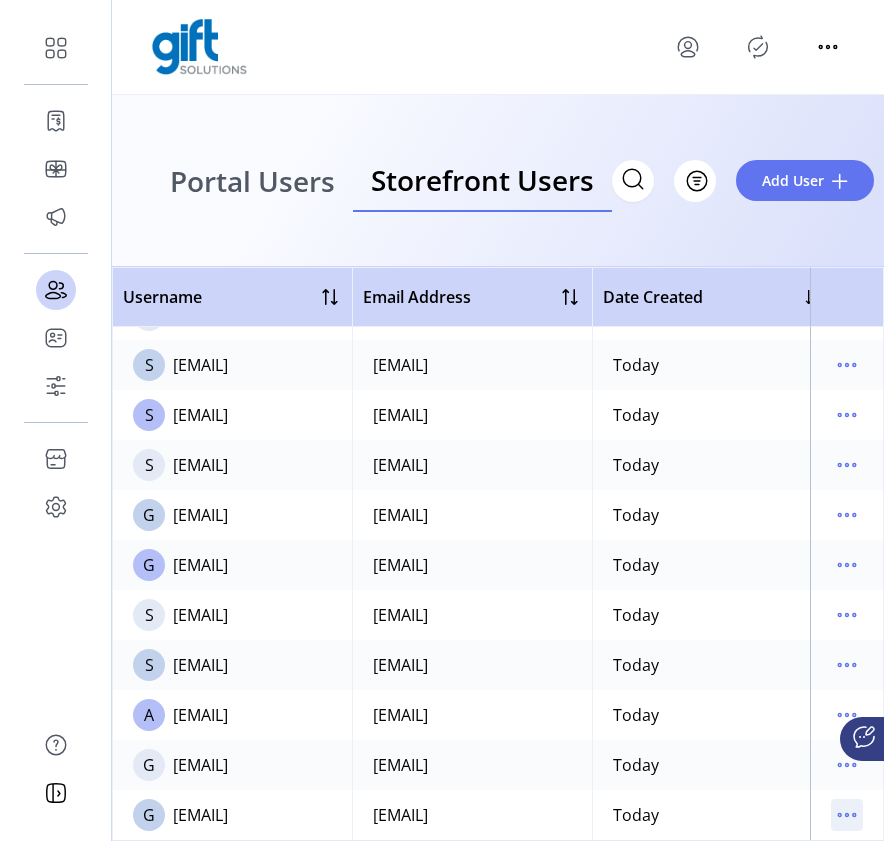 click at bounding box center (847, 815) 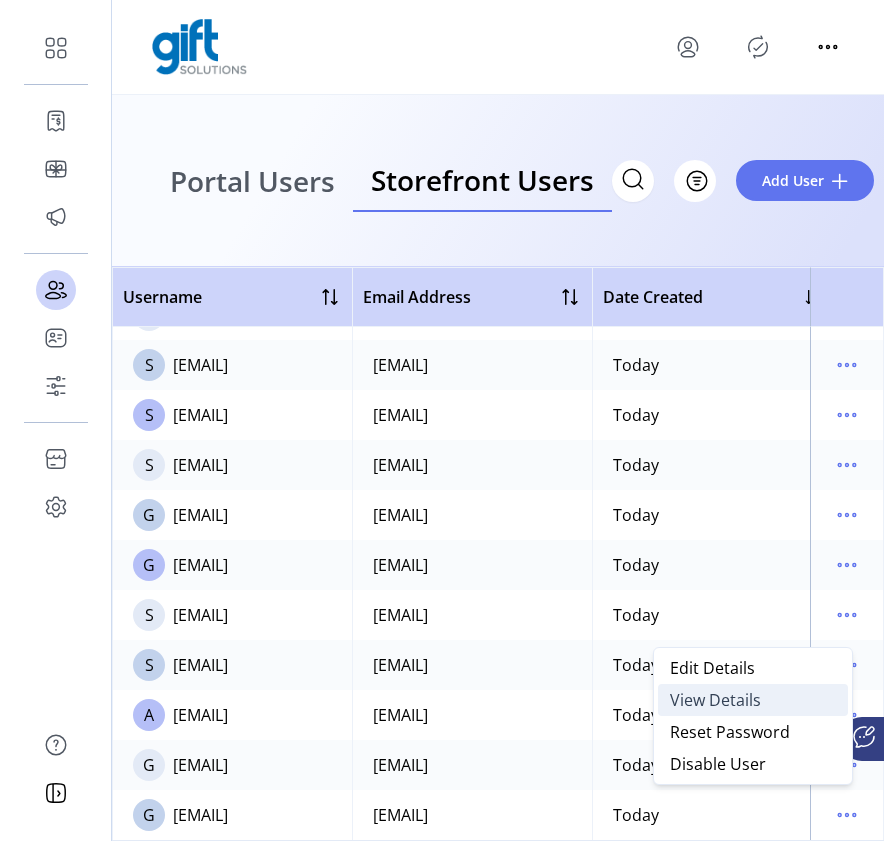 click on "View Details" at bounding box center (715, 700) 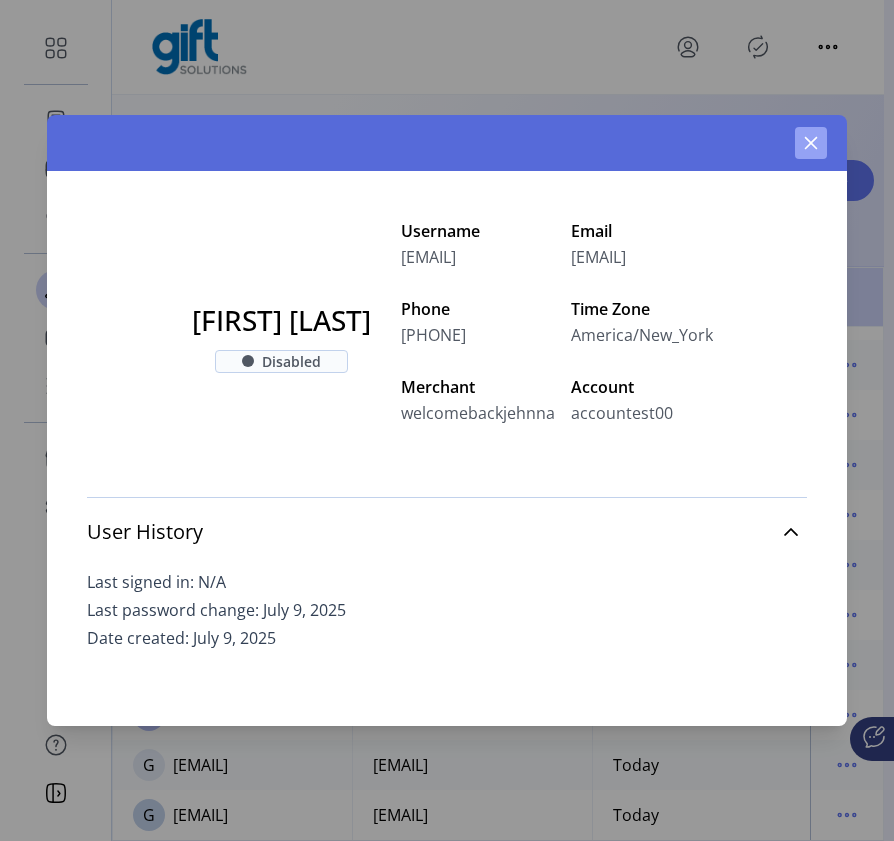 click at bounding box center [811, 143] 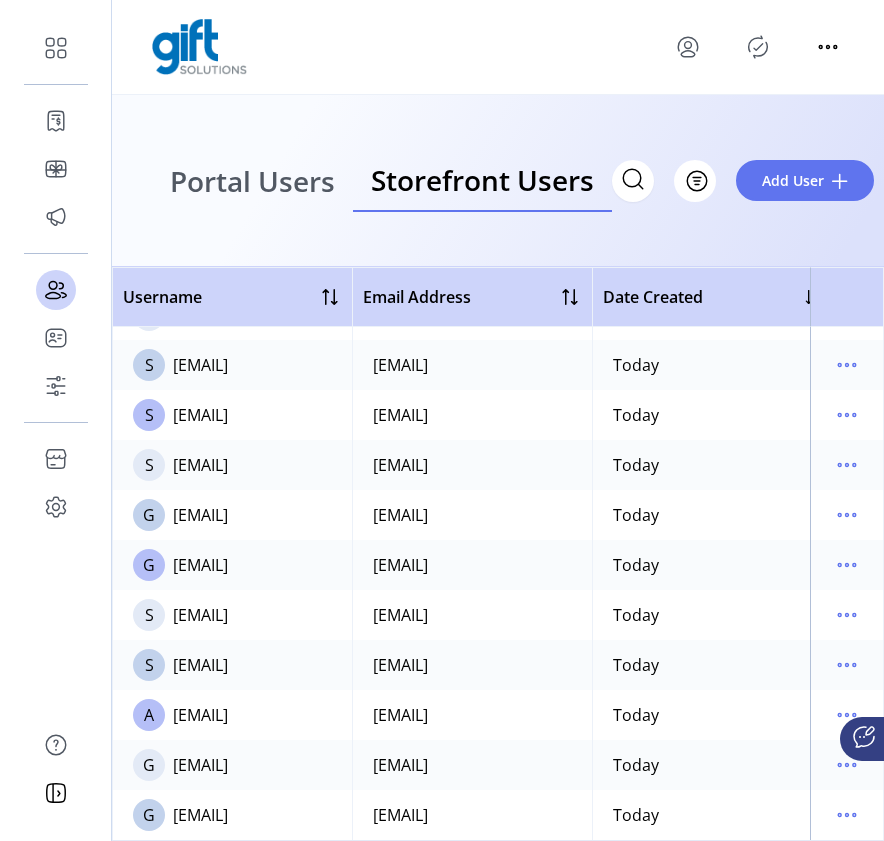 scroll, scrollTop: 16, scrollLeft: 0, axis: vertical 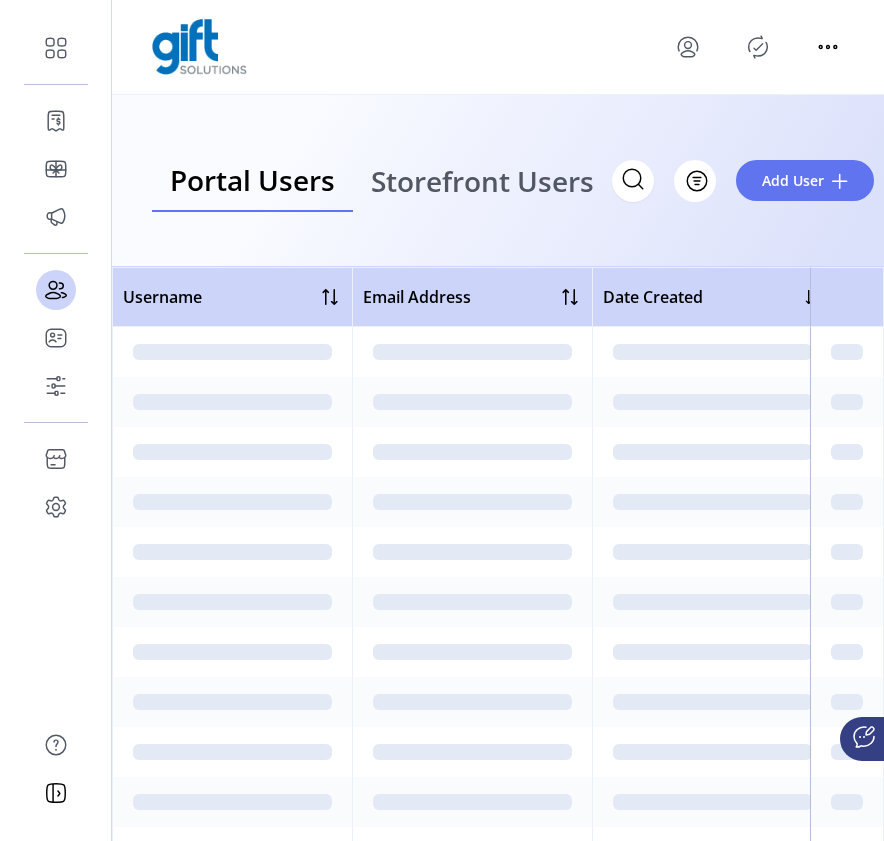 click on "Storefront Users" at bounding box center (482, 181) 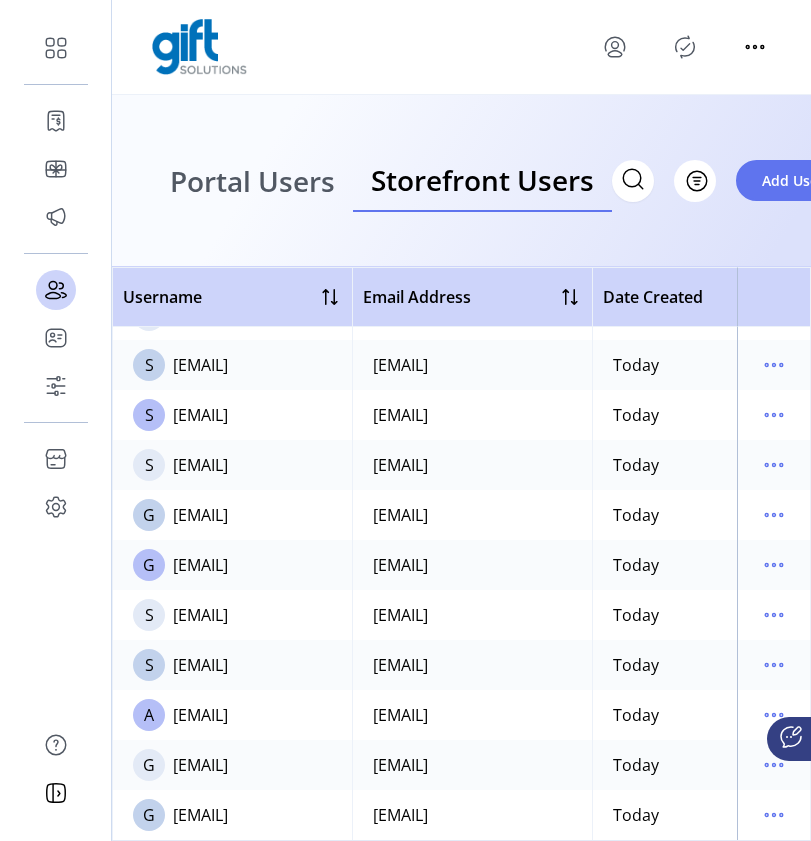 scroll, scrollTop: 353, scrollLeft: 0, axis: vertical 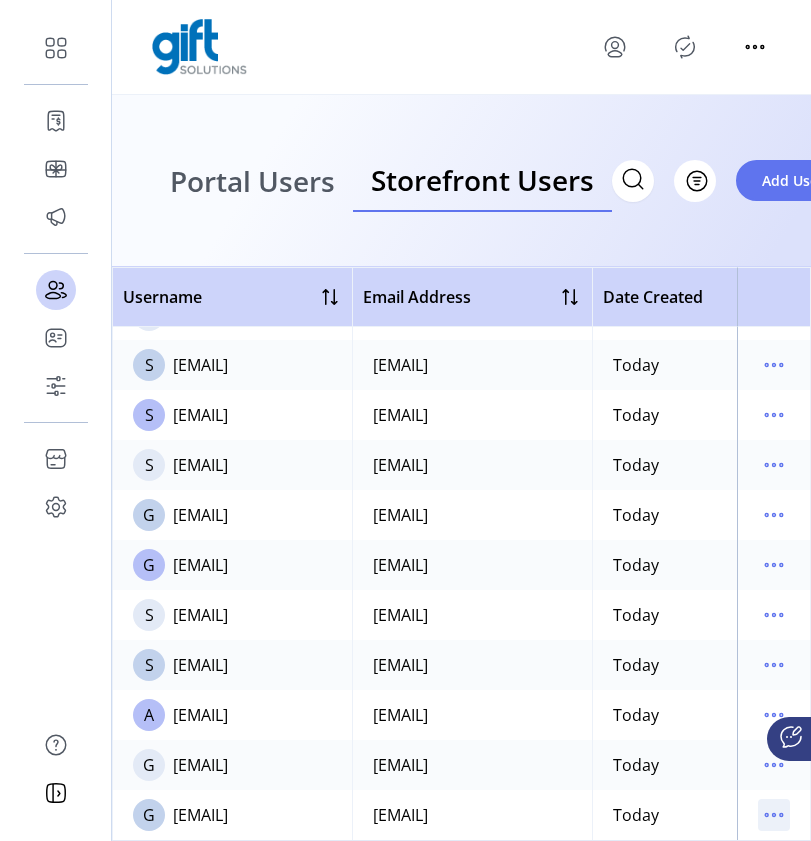 click at bounding box center (774, 815) 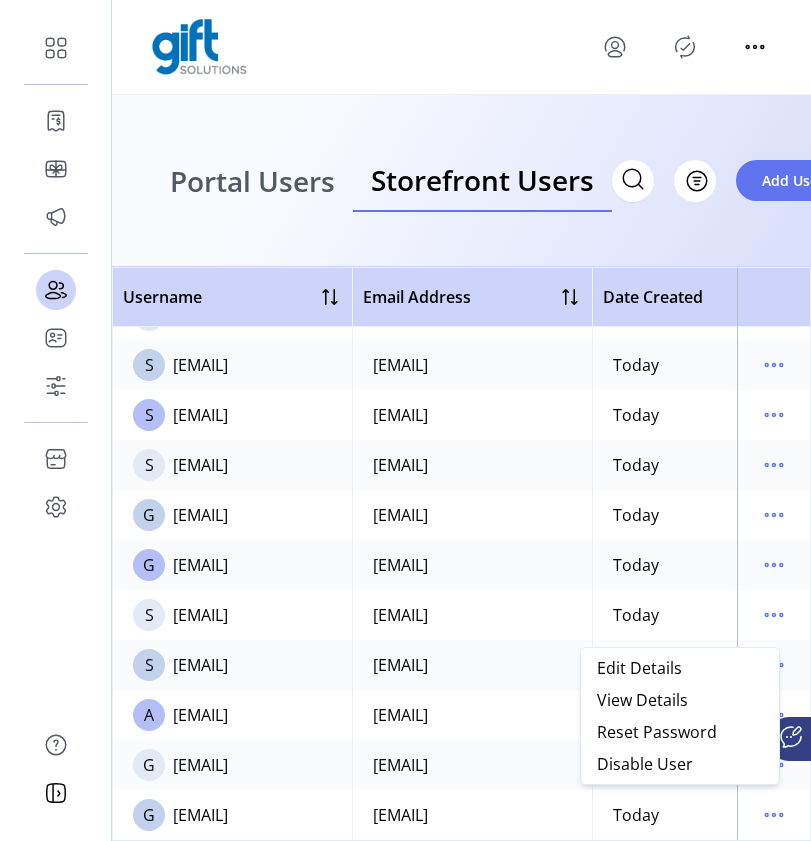 scroll, scrollTop: 16, scrollLeft: 0, axis: vertical 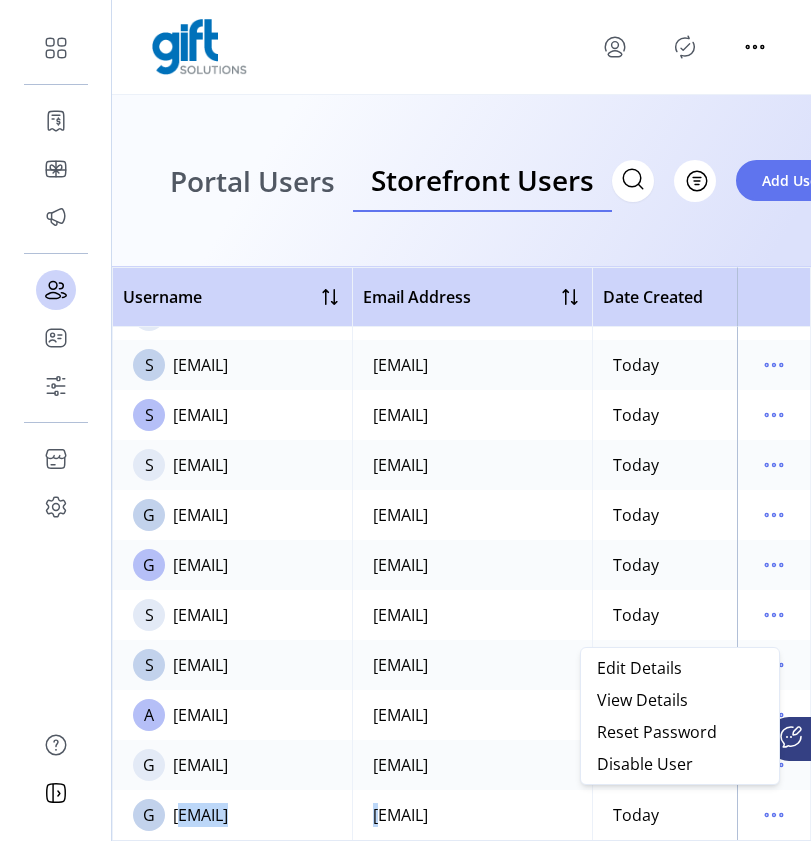drag, startPoint x: 173, startPoint y: 789, endPoint x: 354, endPoint y: 782, distance: 181.13531 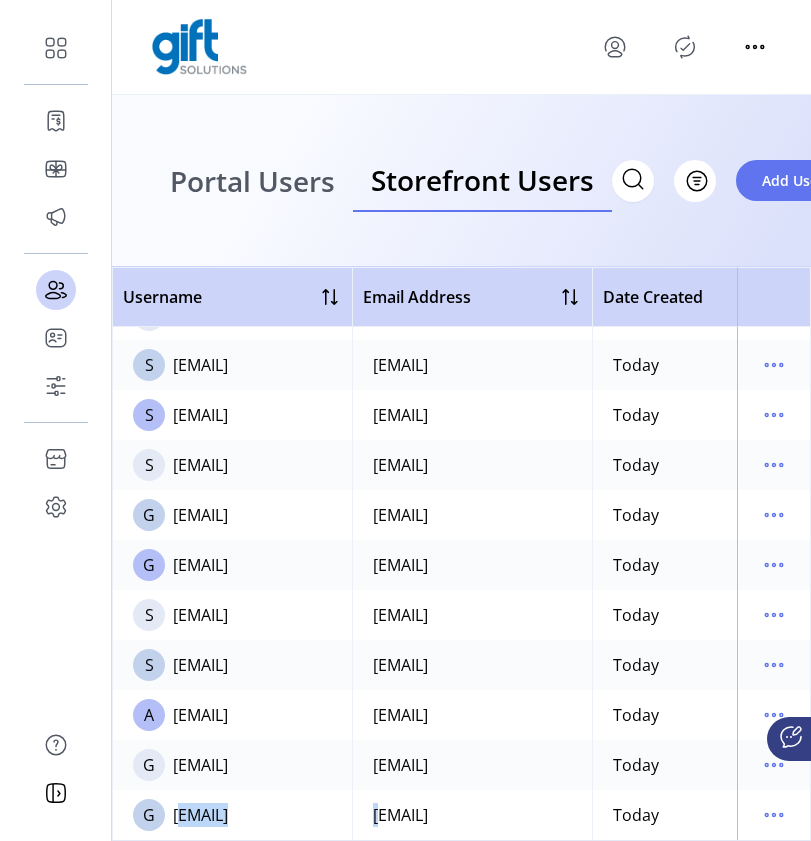 click on "[EMAIL]" at bounding box center [200, 815] 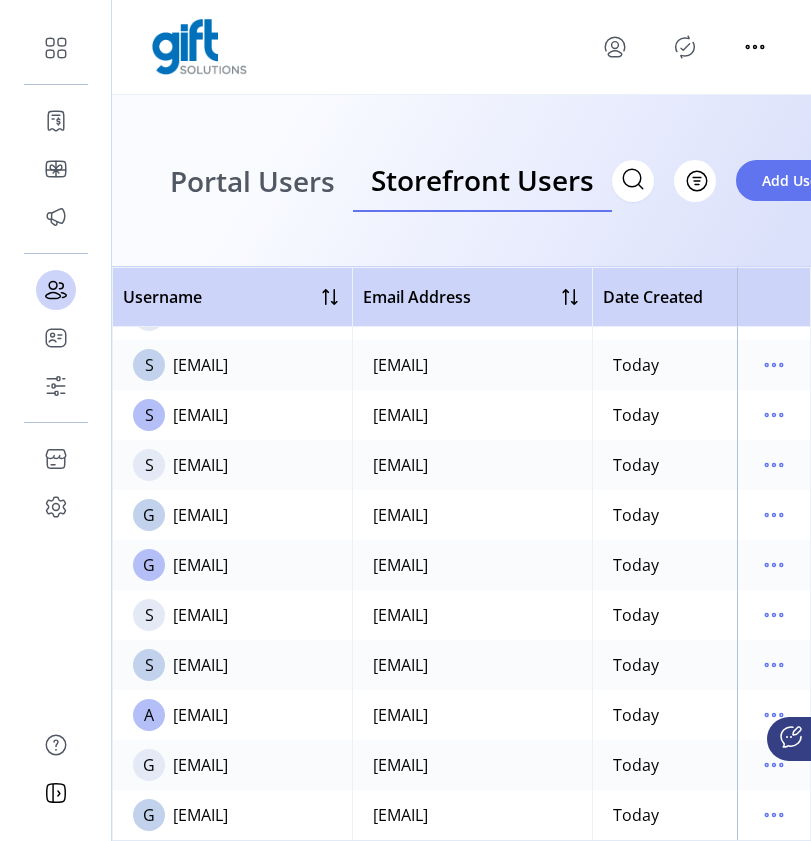 drag, startPoint x: 172, startPoint y: 783, endPoint x: 303, endPoint y: 782, distance: 131.00381 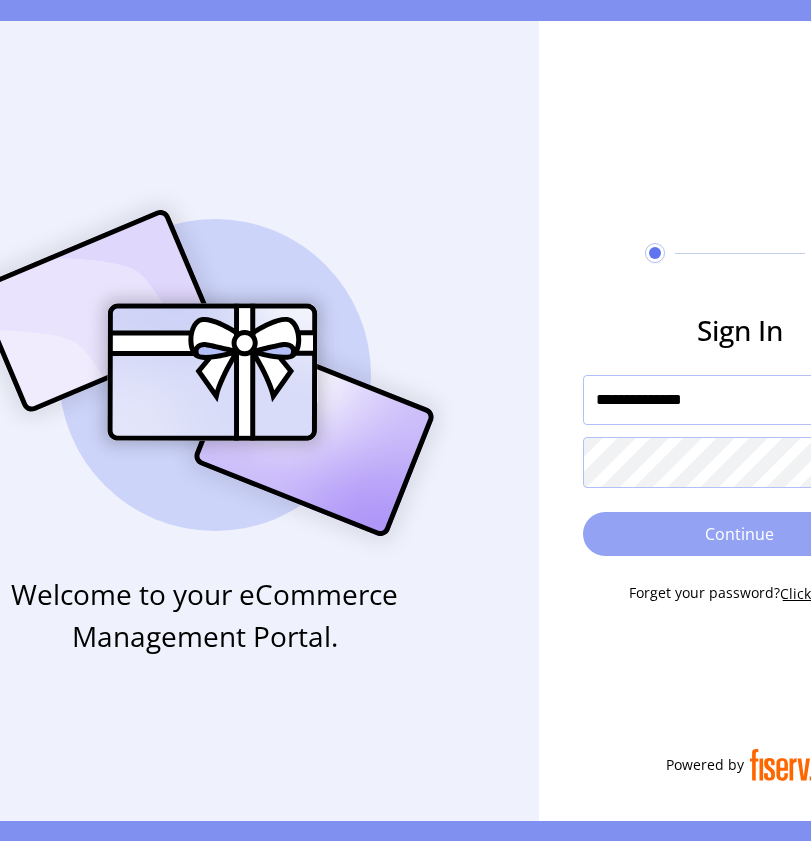click on "Continue" at bounding box center (740, 534) 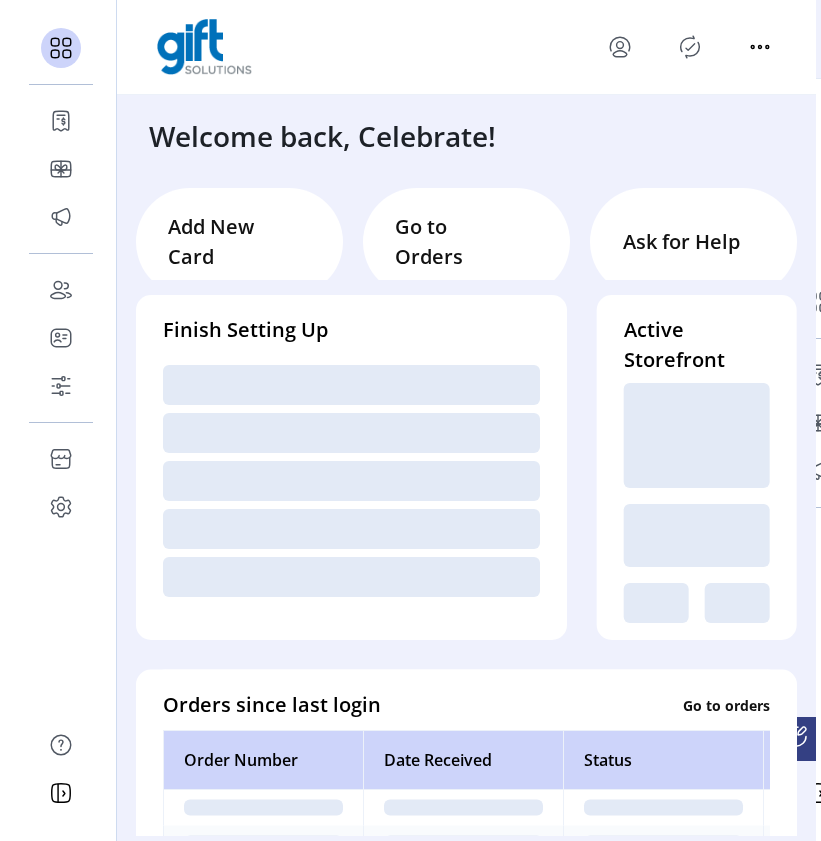scroll, scrollTop: 0, scrollLeft: 0, axis: both 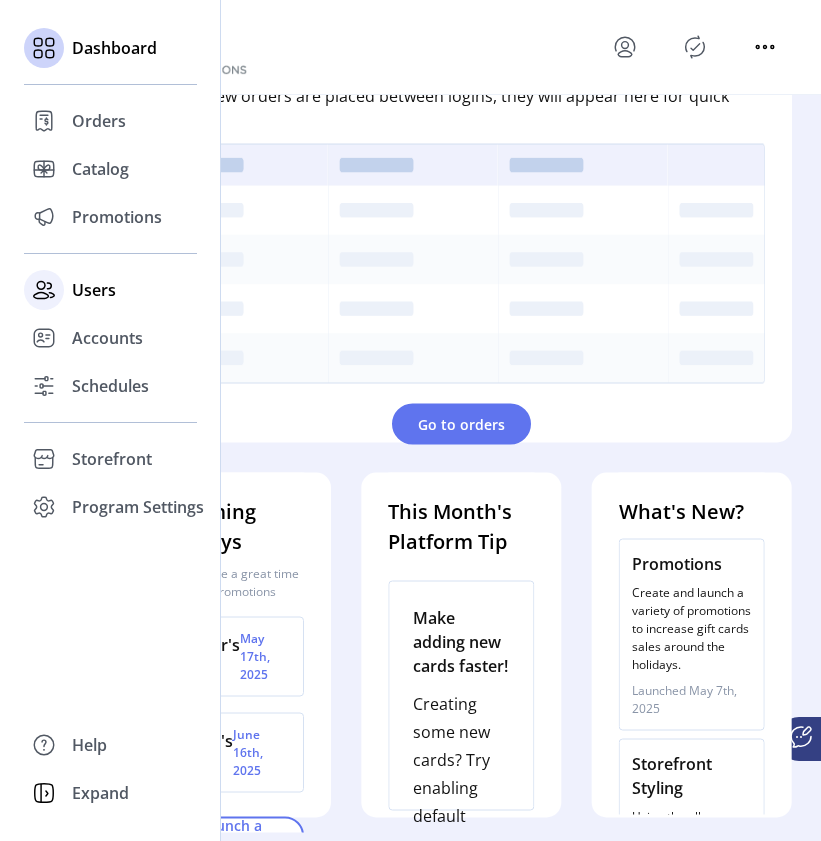 click on "Users" at bounding box center (99, 121) 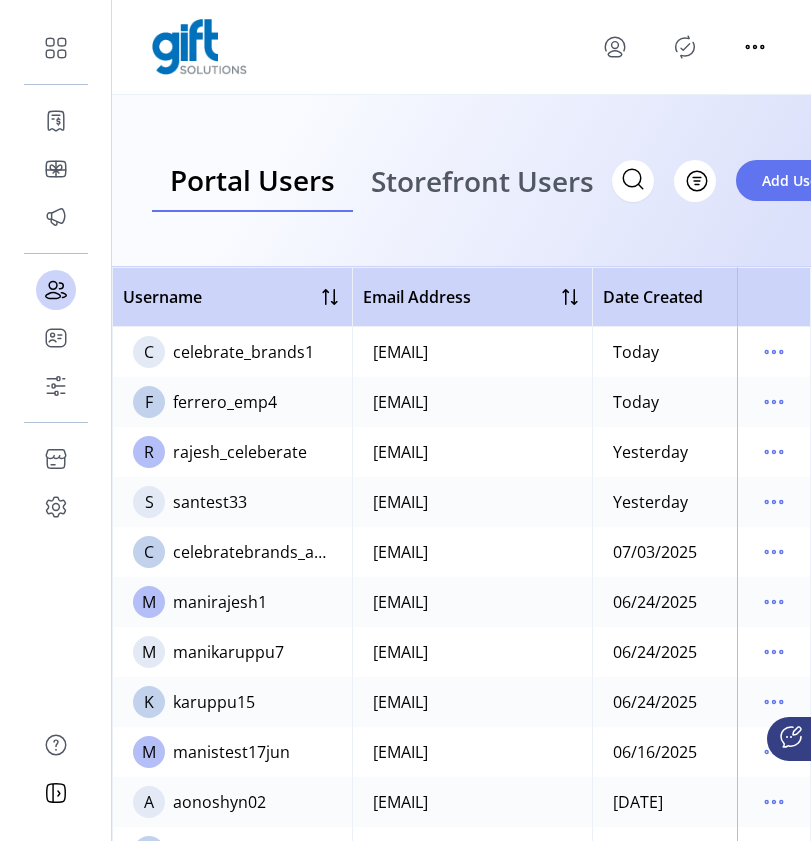 click on "Storefront Users" at bounding box center [482, 181] 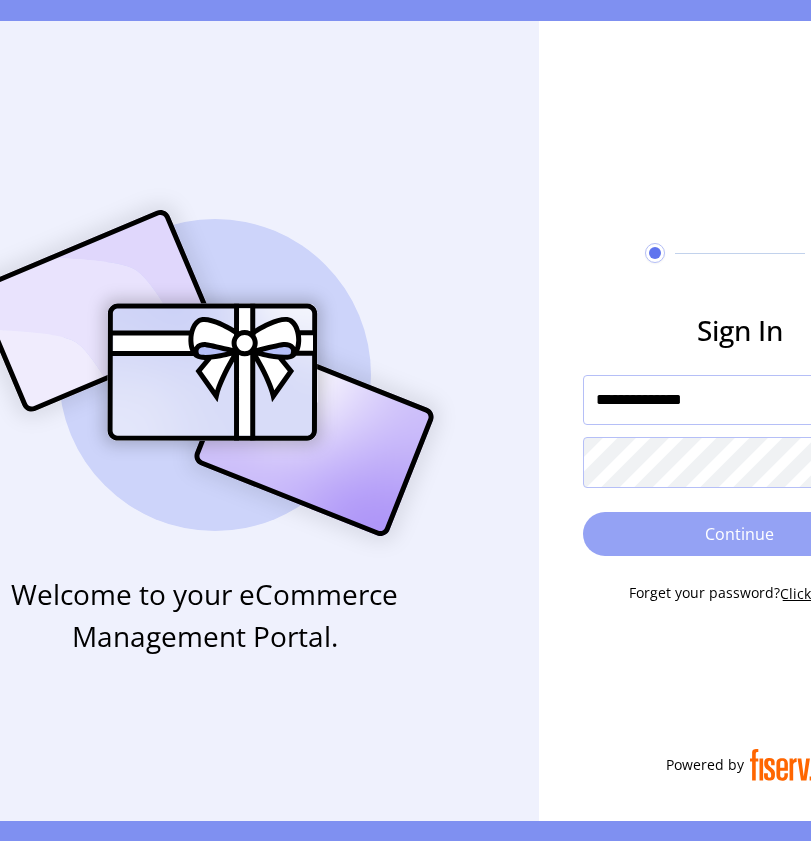 click on "Continue" at bounding box center (740, 534) 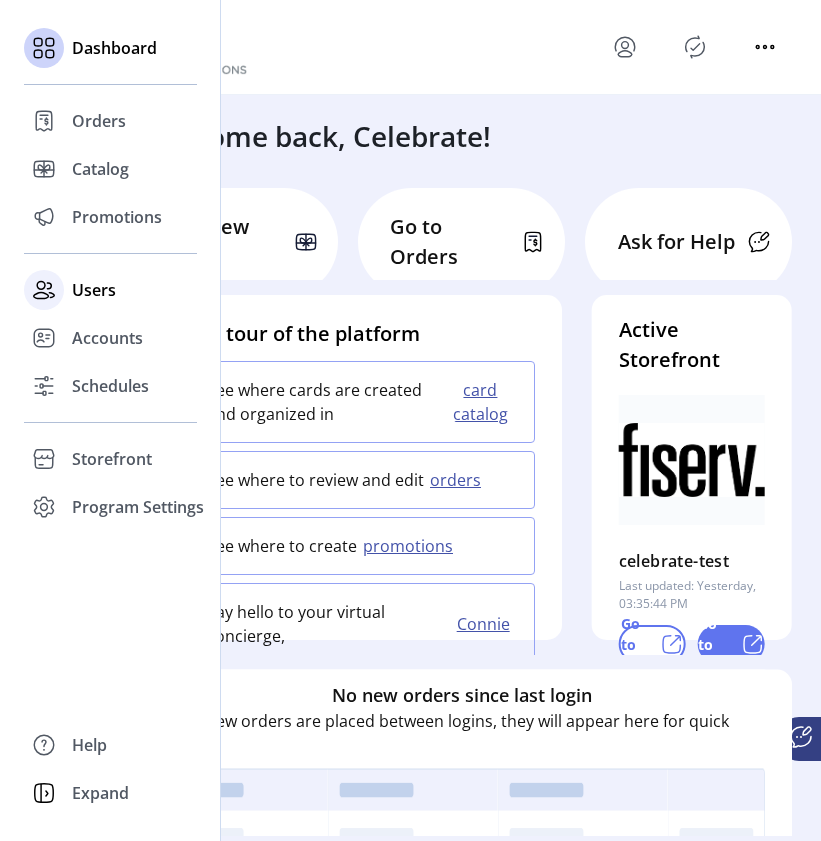 click on "Users" at bounding box center [99, 121] 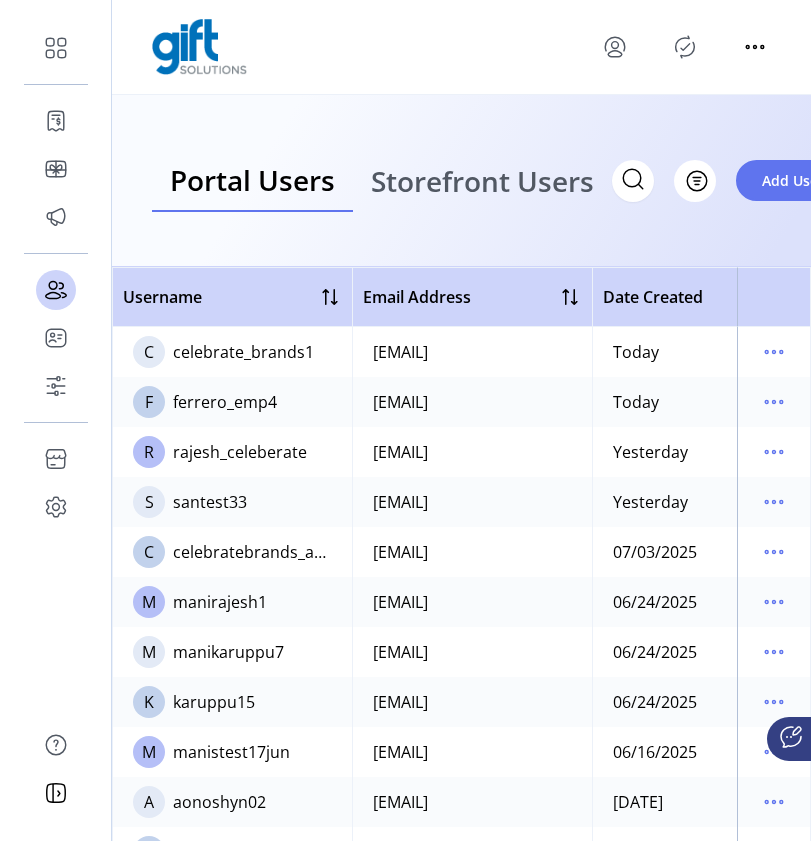 click on "Storefront Users" at bounding box center [482, 181] 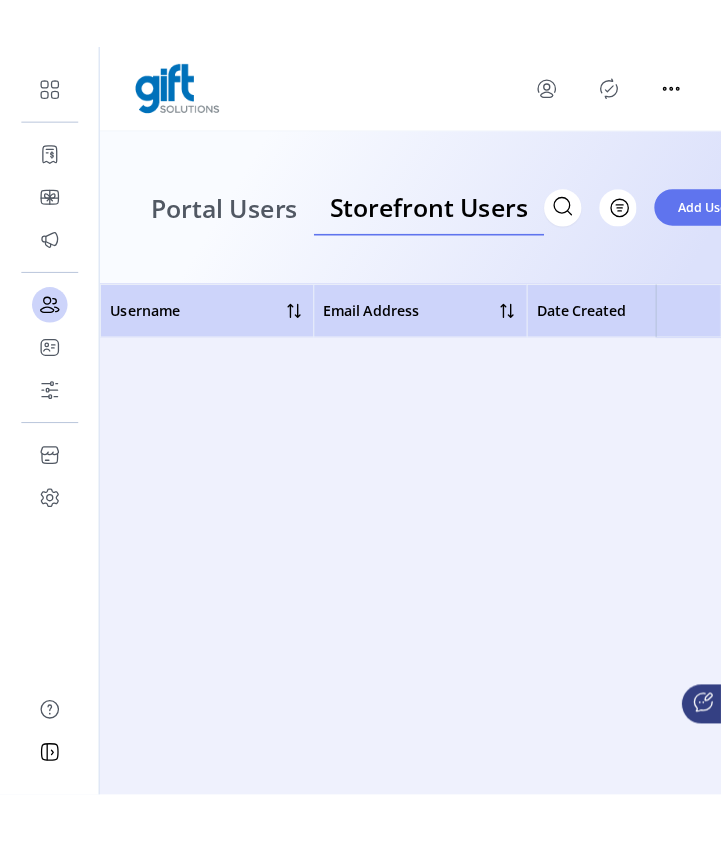 scroll, scrollTop: 5414, scrollLeft: 0, axis: vertical 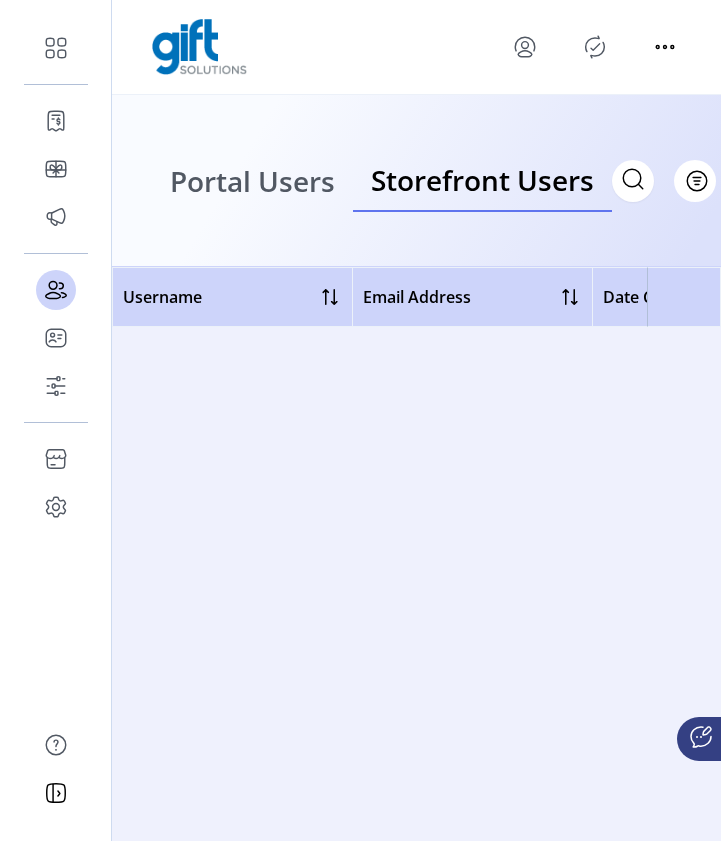 click on "Portal Users" at bounding box center (252, 181) 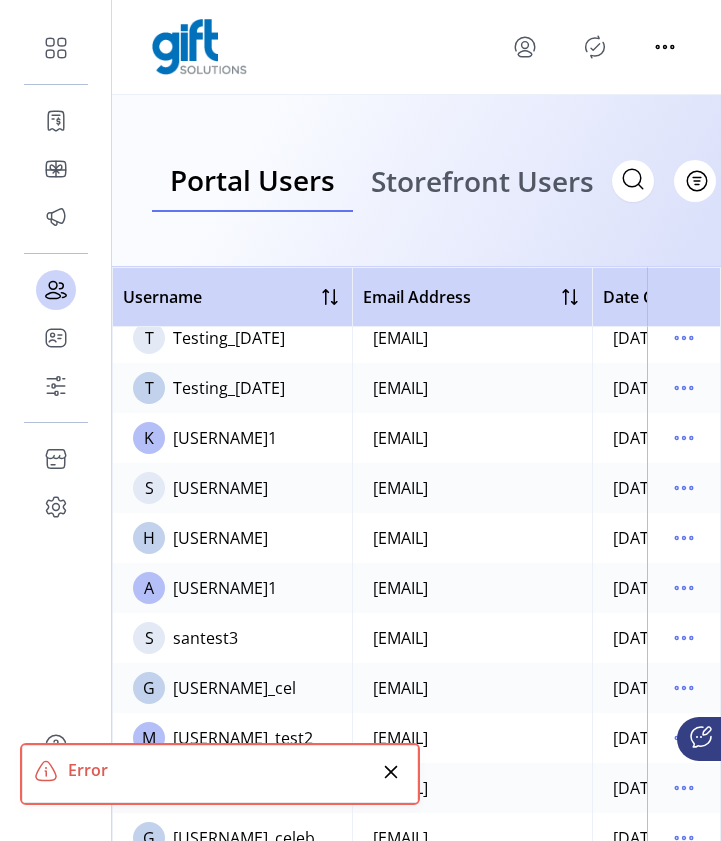 click on "Storefront Users" at bounding box center [482, 181] 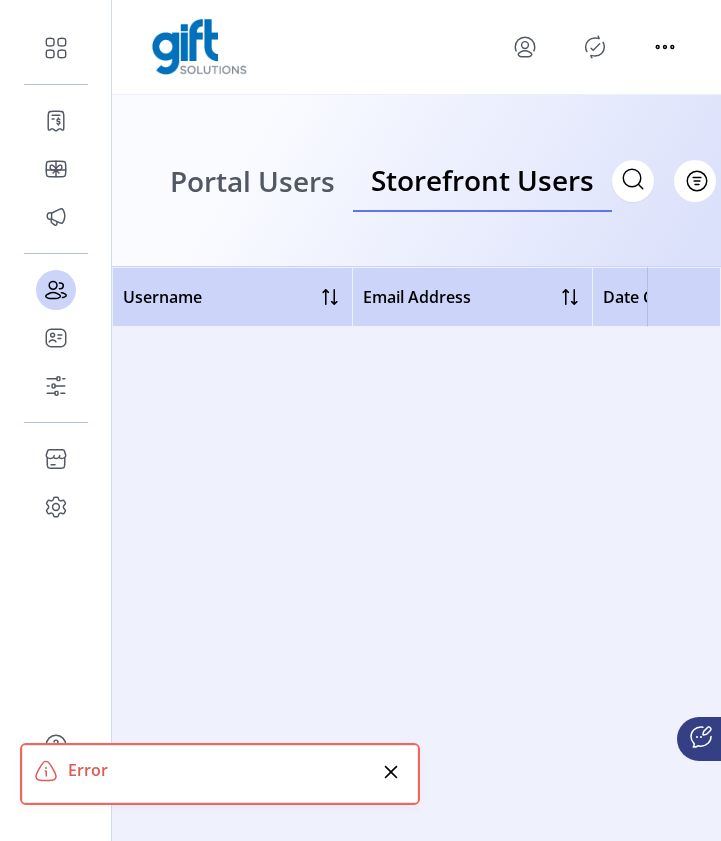 scroll, scrollTop: 0, scrollLeft: 0, axis: both 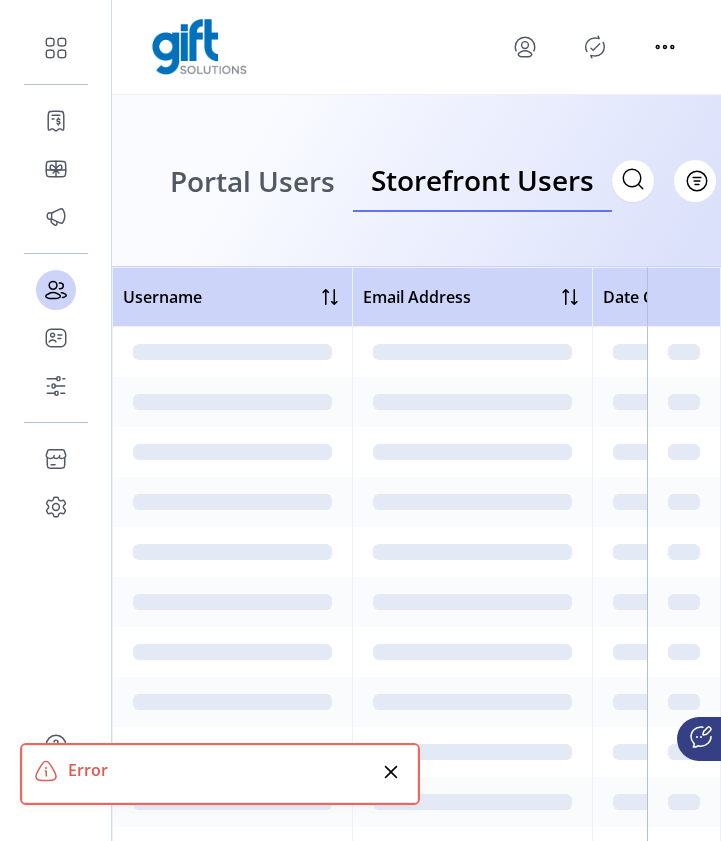 click at bounding box center (391, 772) 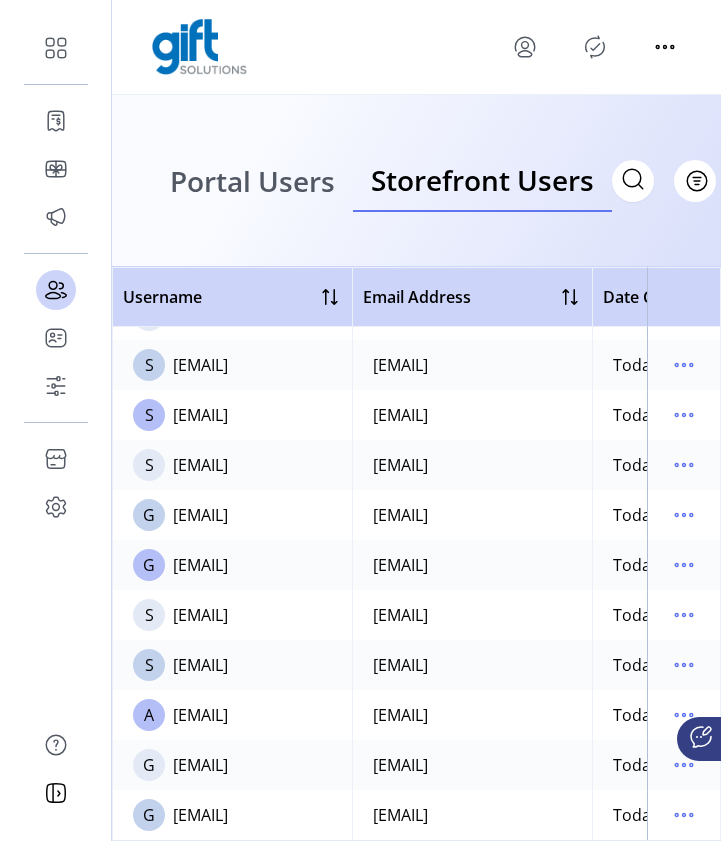scroll, scrollTop: 353, scrollLeft: 0, axis: vertical 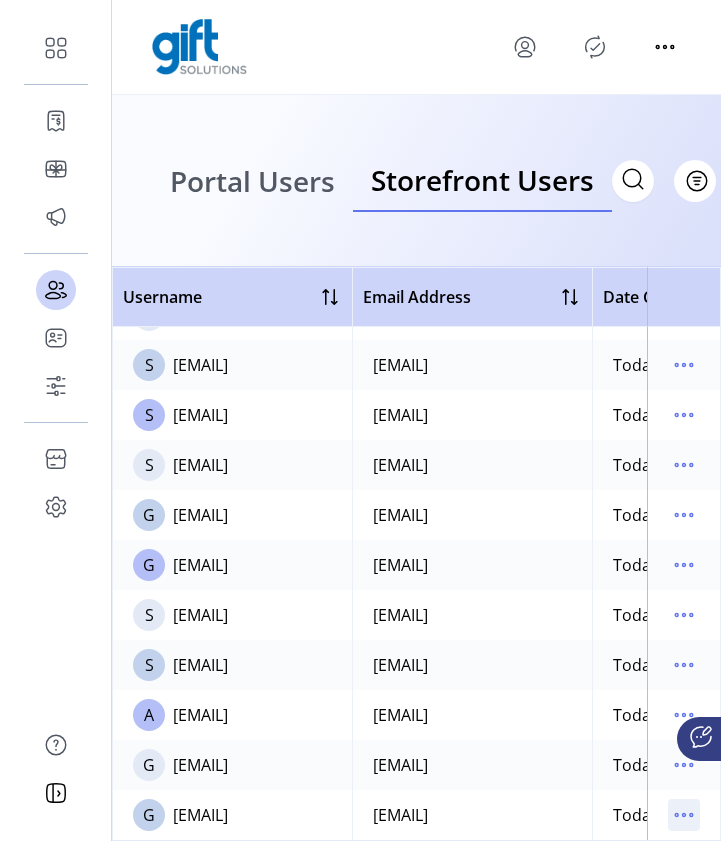 click at bounding box center [684, 815] 